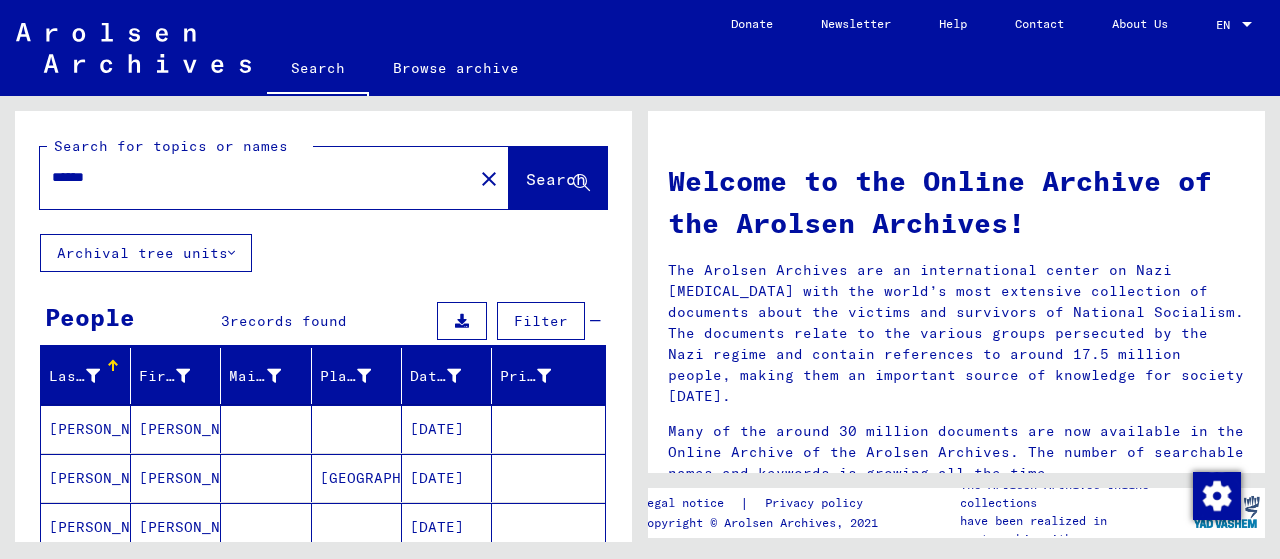 scroll, scrollTop: 0, scrollLeft: 0, axis: both 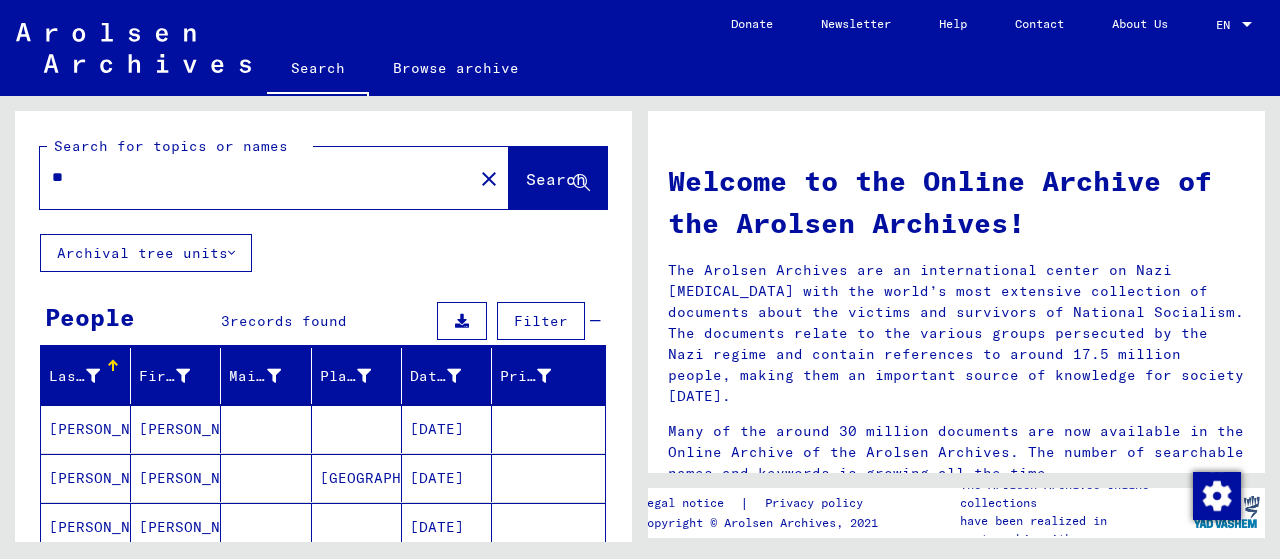 type on "*" 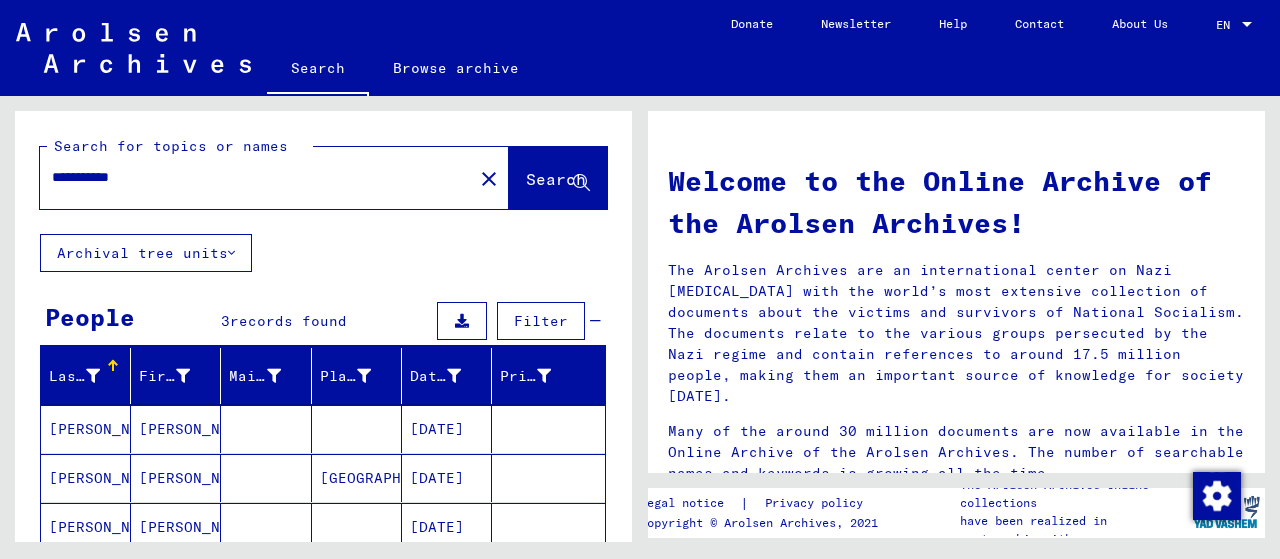 type on "**********" 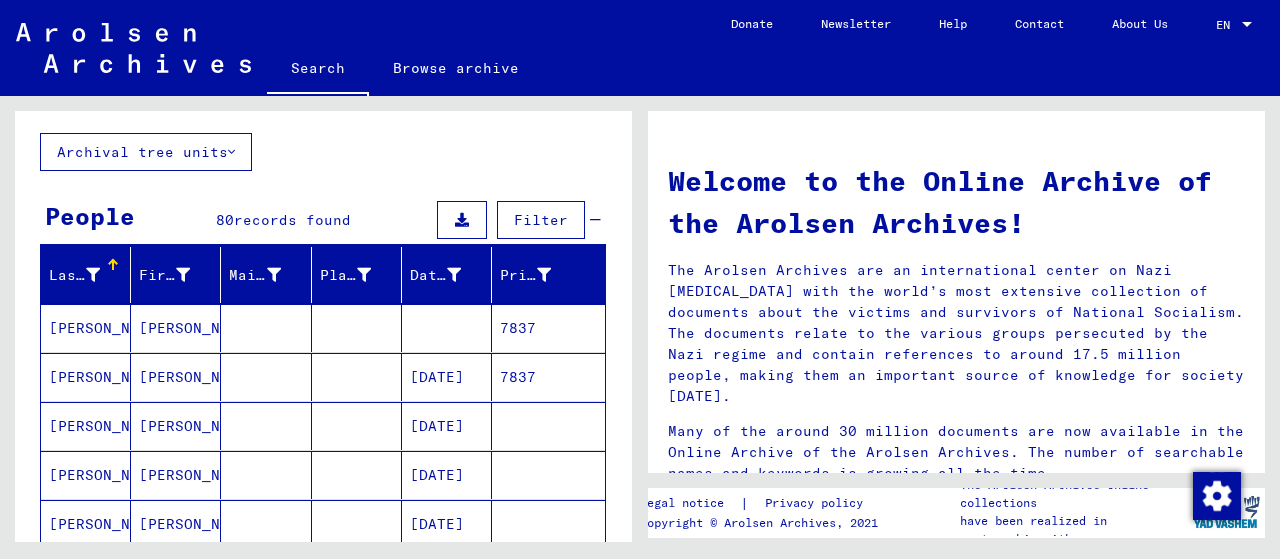 scroll, scrollTop: 100, scrollLeft: 0, axis: vertical 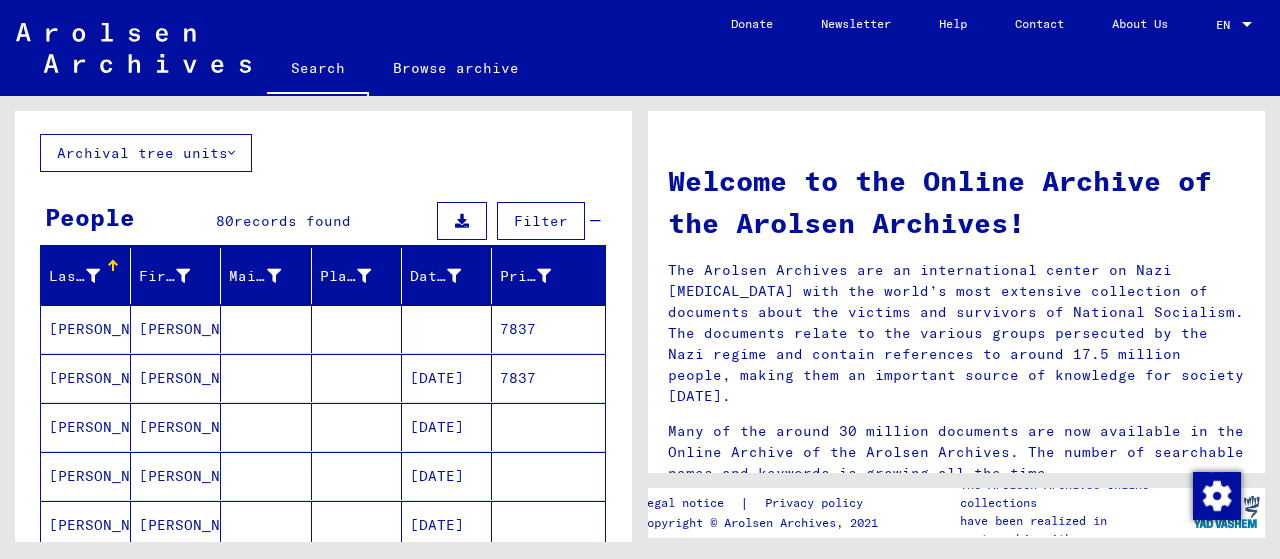 click on "[PERSON_NAME]" at bounding box center (176, 378) 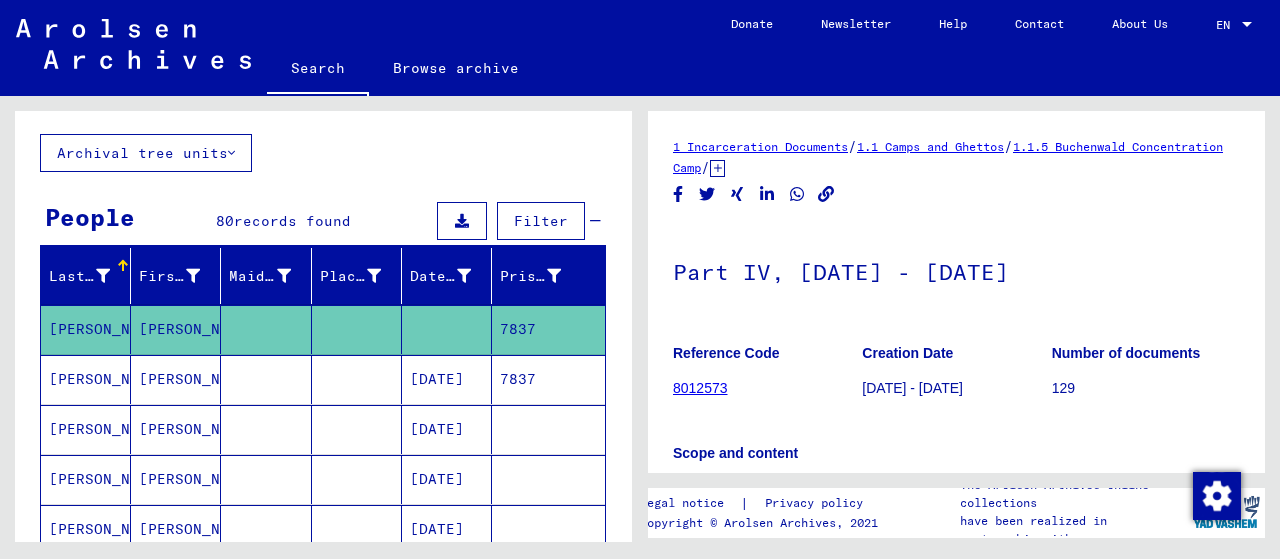 scroll, scrollTop: 0, scrollLeft: 0, axis: both 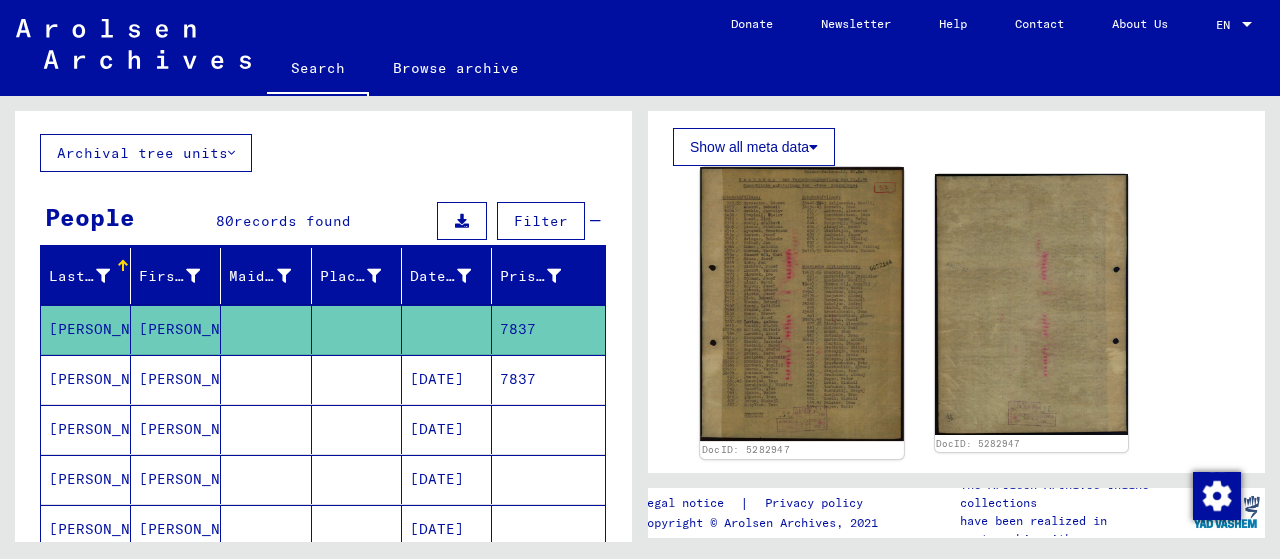 click 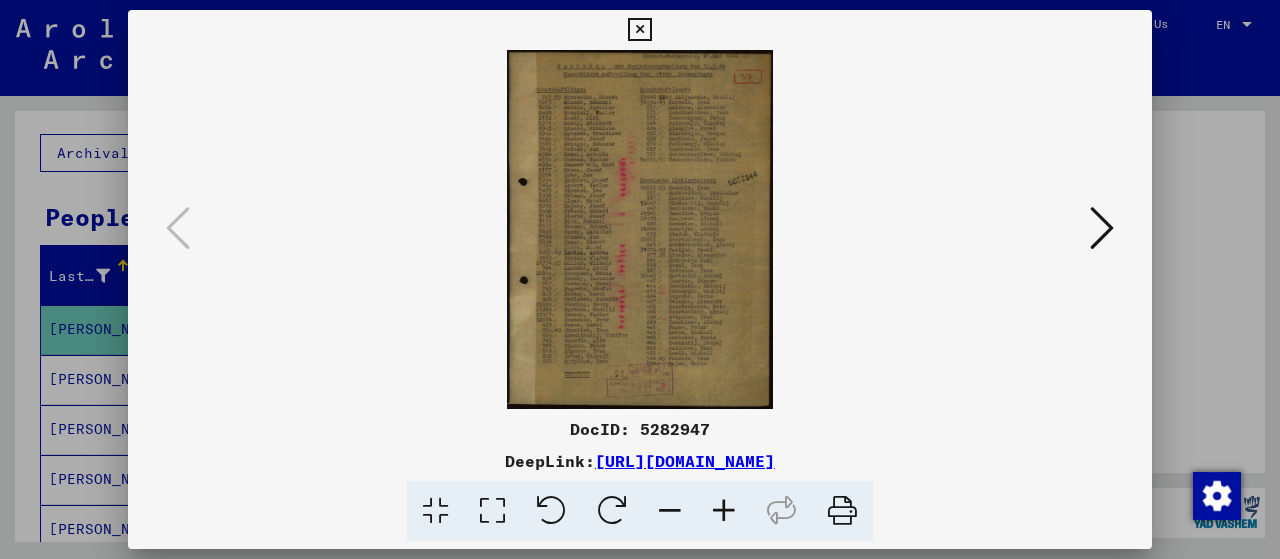 click at bounding box center (724, 511) 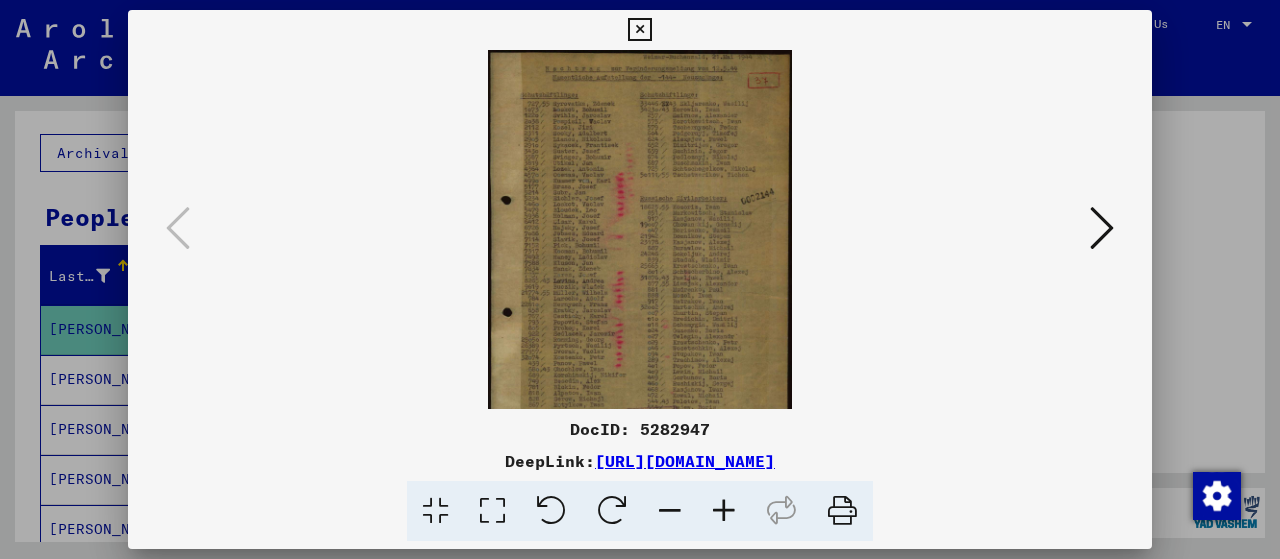 click at bounding box center [724, 511] 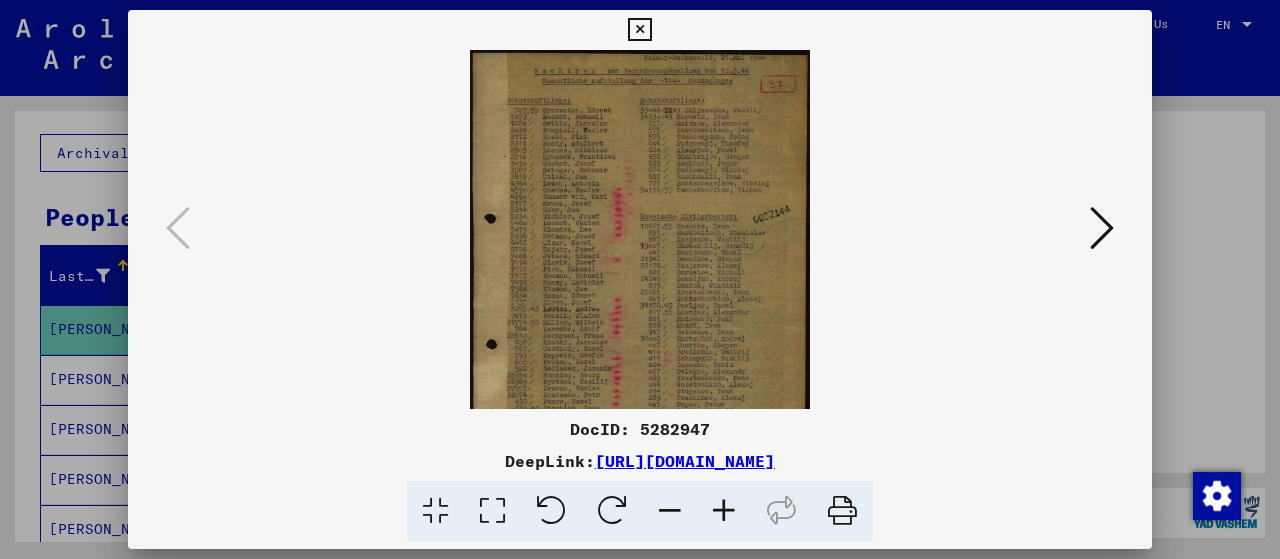 click at bounding box center [724, 511] 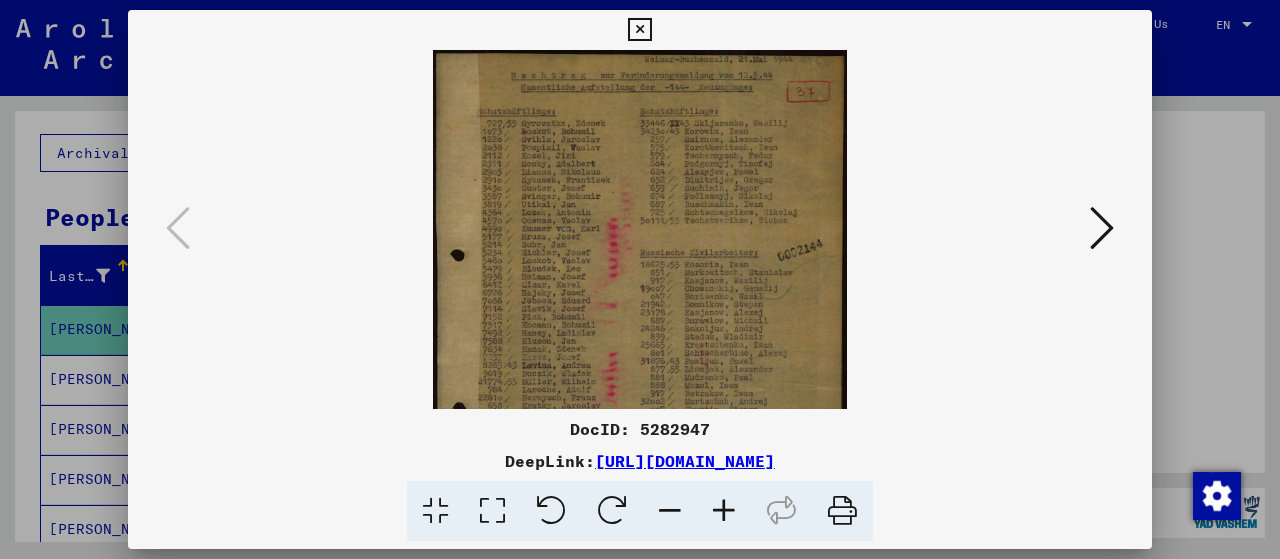 click at bounding box center [724, 511] 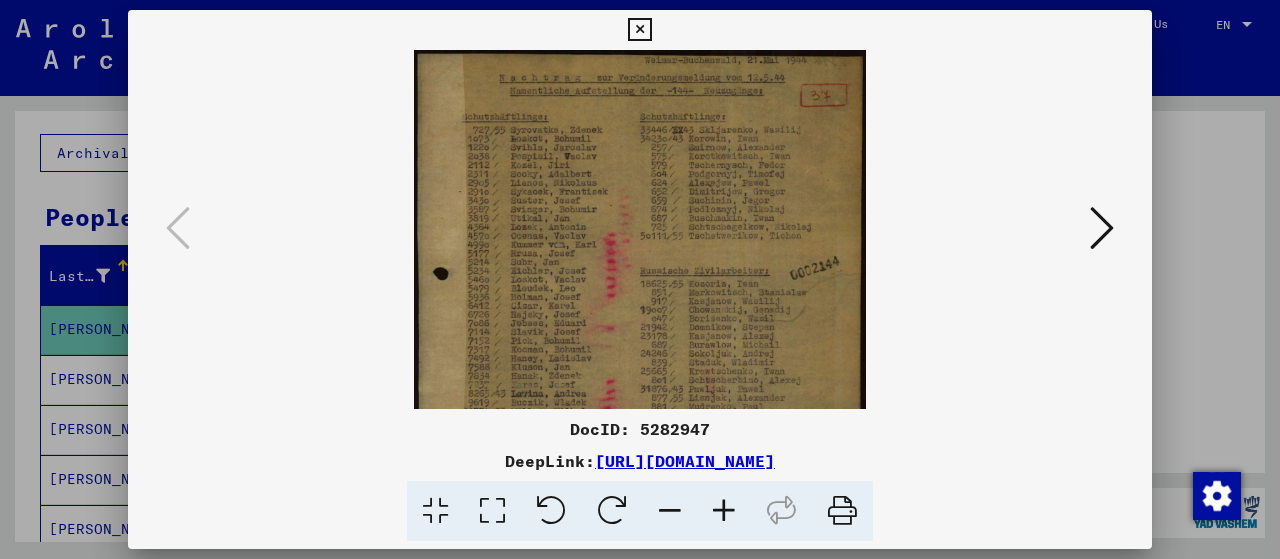 click at bounding box center (724, 511) 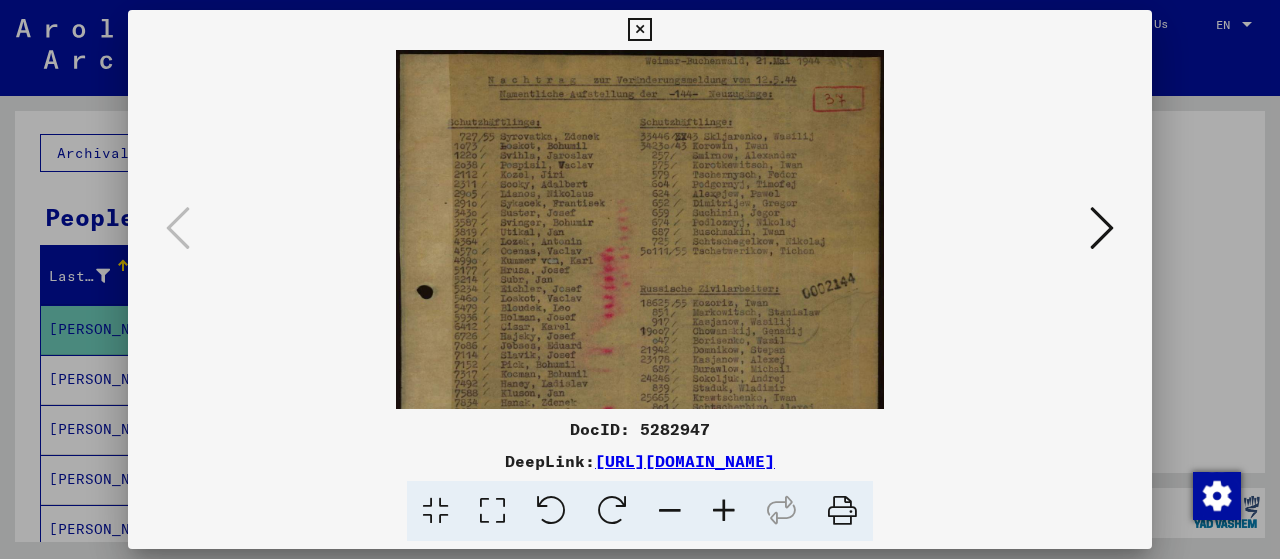click at bounding box center (724, 511) 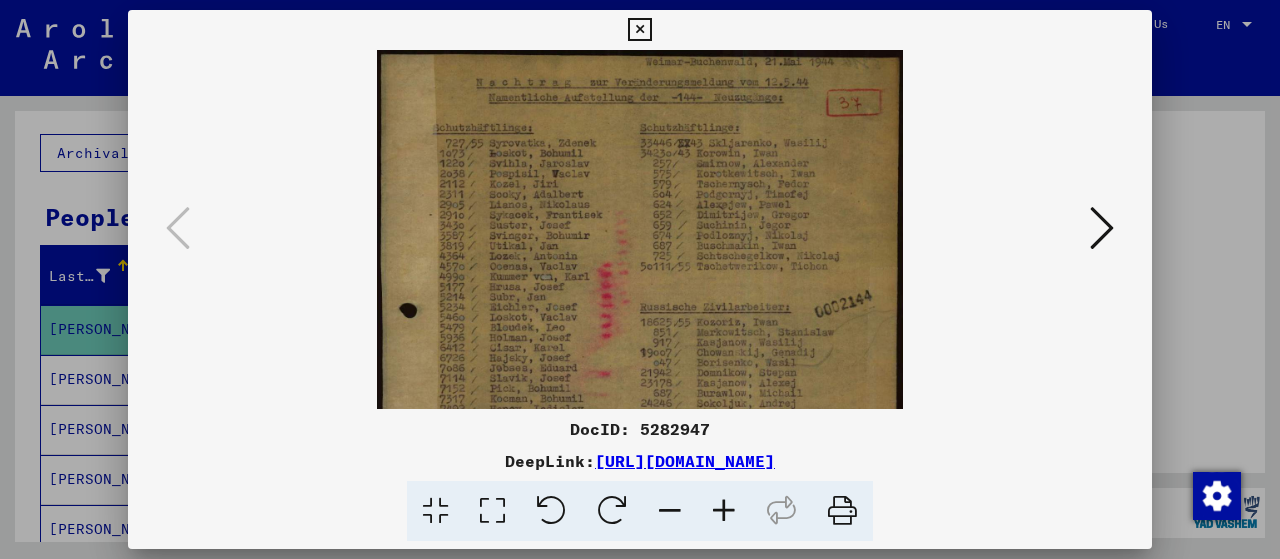 click at bounding box center (724, 511) 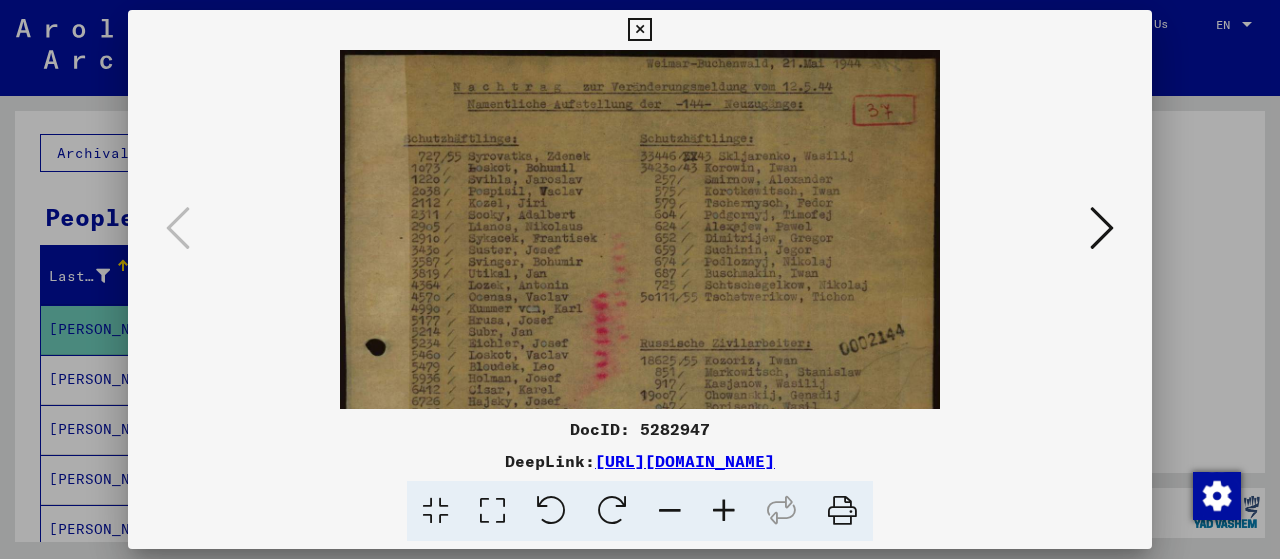 click at bounding box center [724, 511] 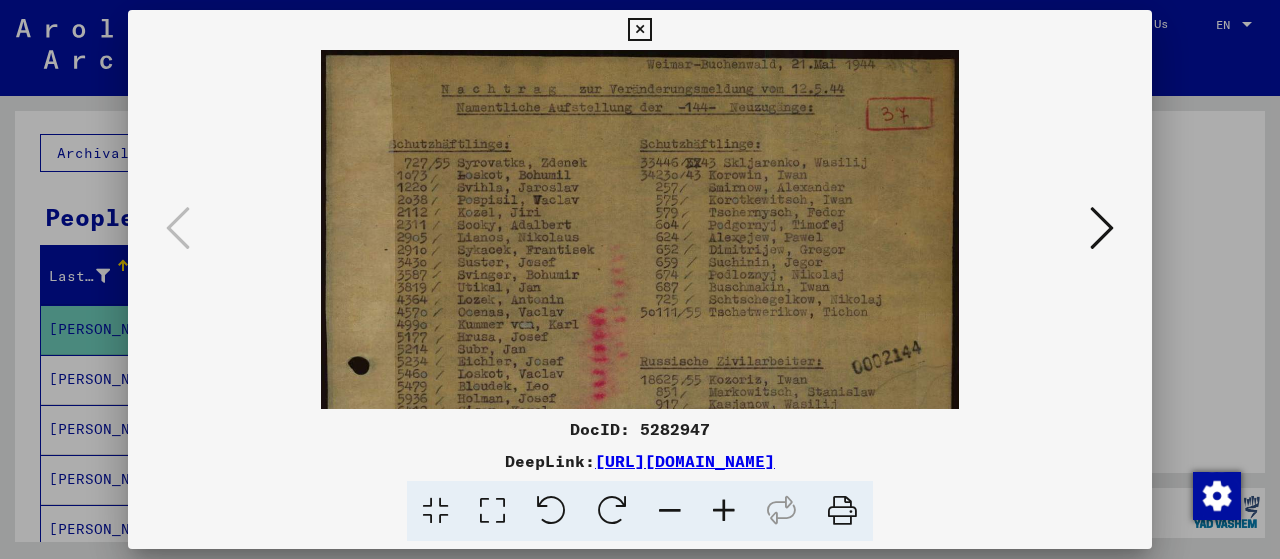 click at bounding box center [724, 511] 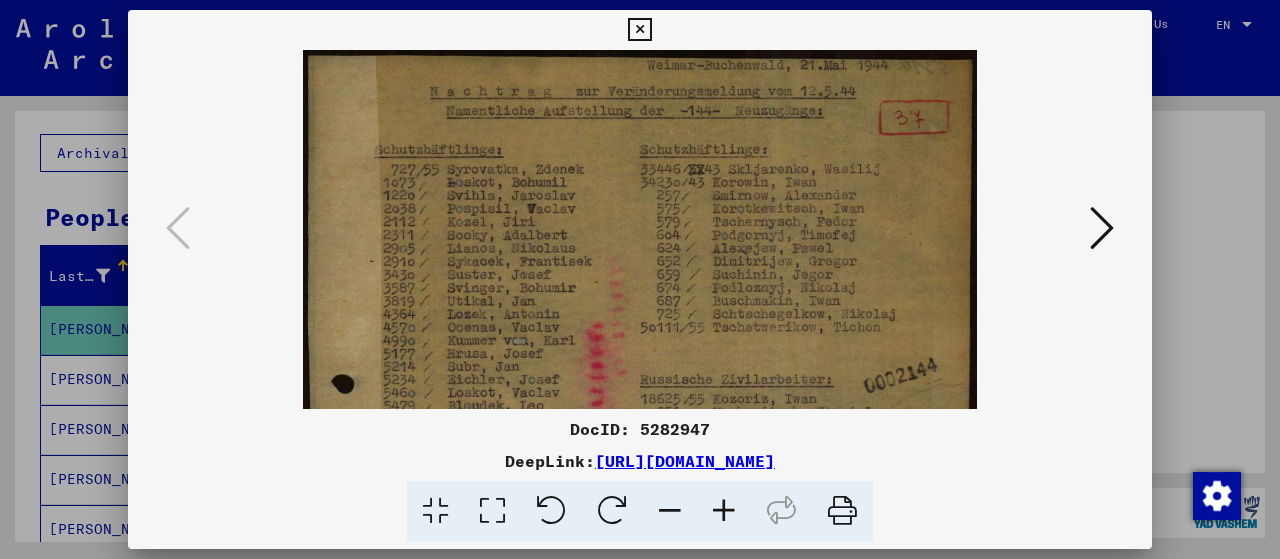 click at bounding box center (724, 511) 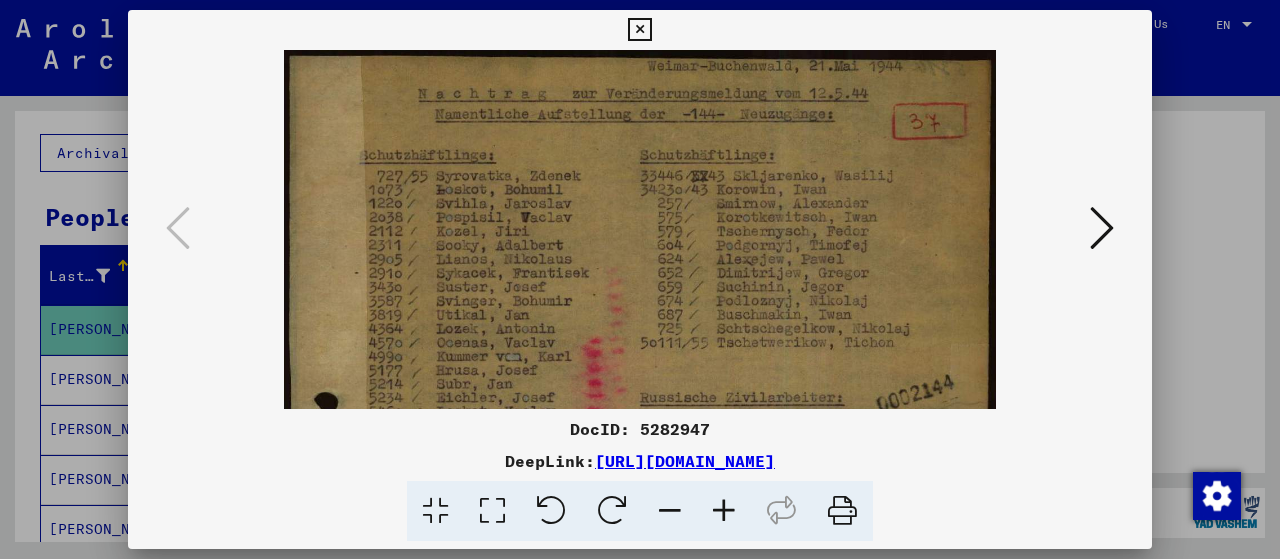 click at bounding box center (724, 511) 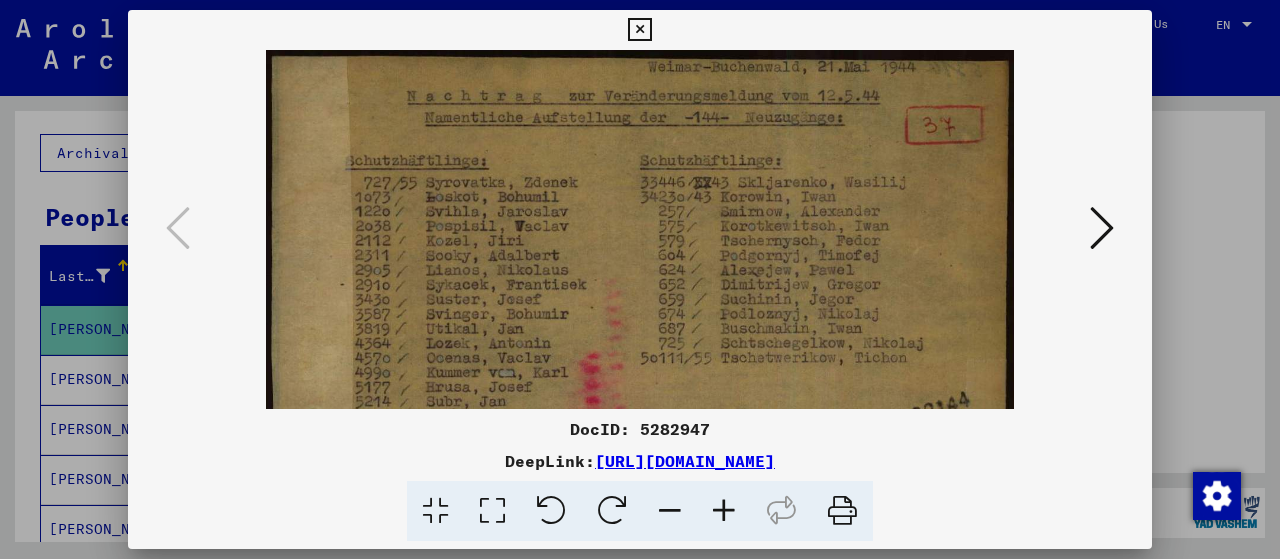click at bounding box center [724, 511] 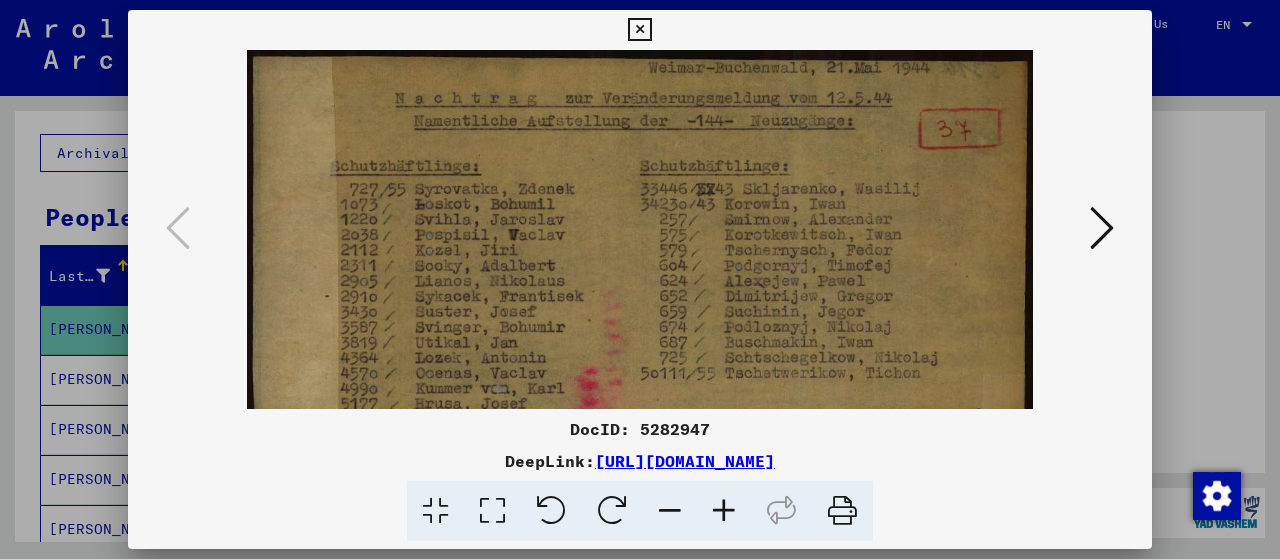 drag, startPoint x: 748, startPoint y: 227, endPoint x: 762, endPoint y: 311, distance: 85.158676 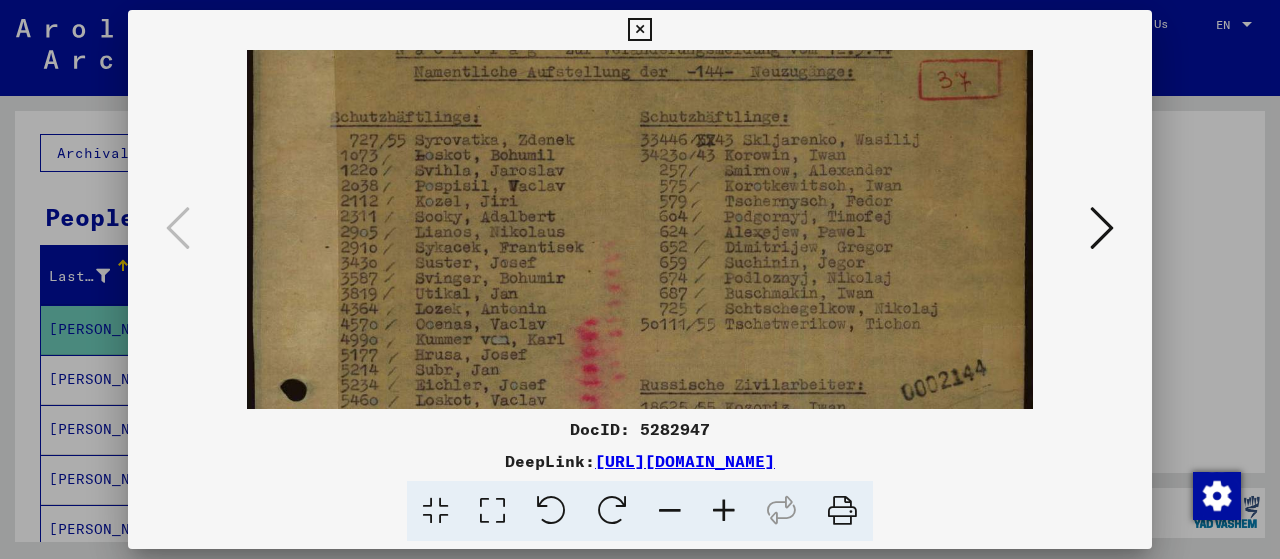 drag, startPoint x: 539, startPoint y: 329, endPoint x: 539, endPoint y: 270, distance: 59 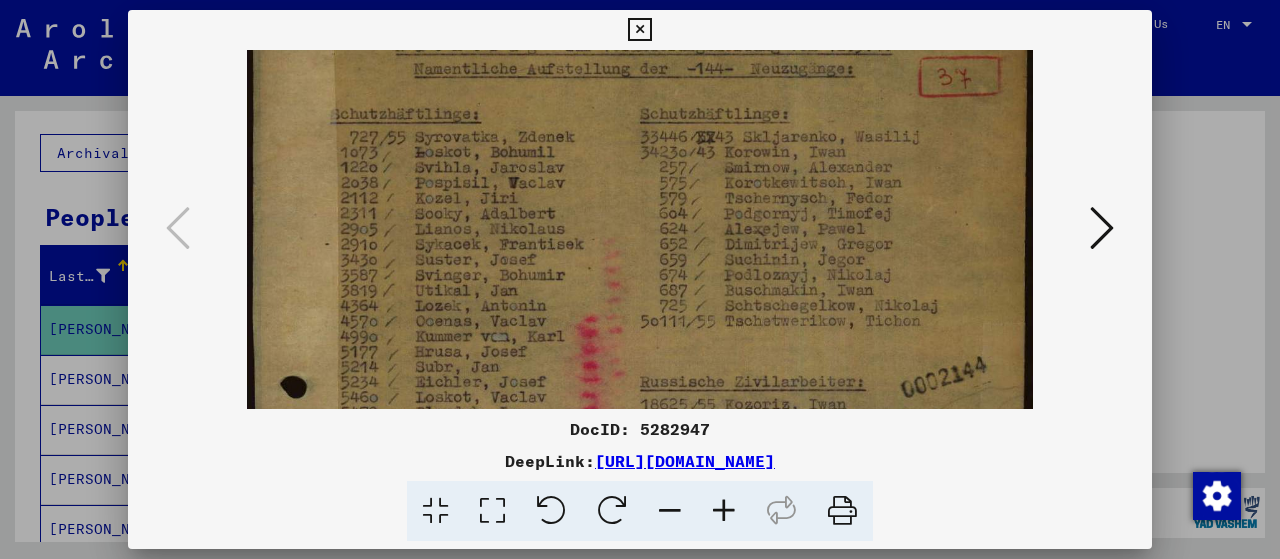 click at bounding box center [640, 527] 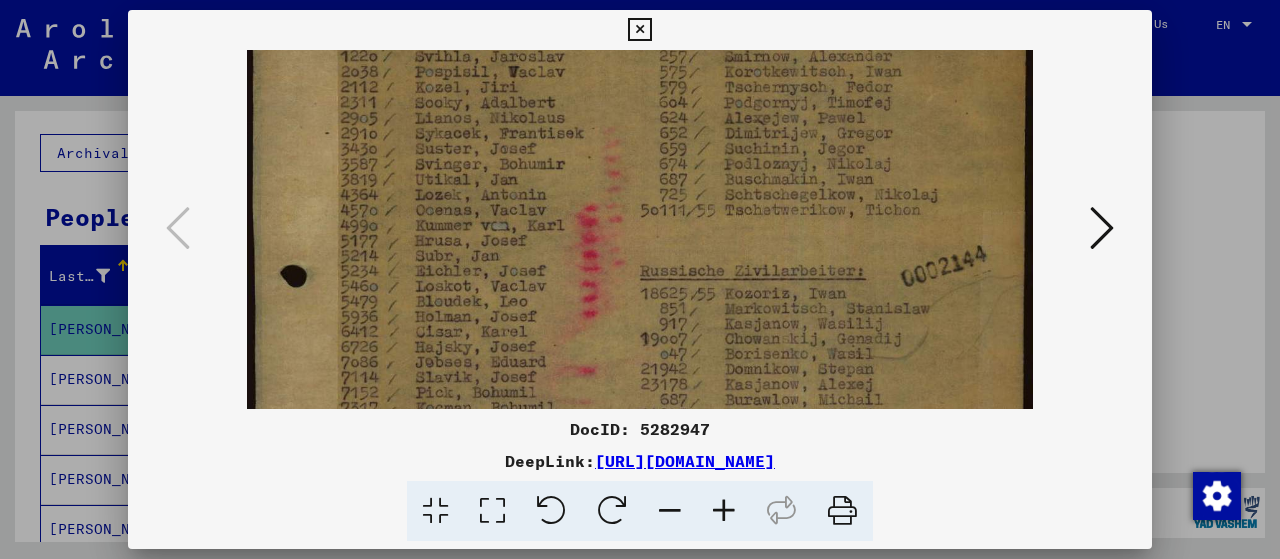 scroll, scrollTop: 171, scrollLeft: 0, axis: vertical 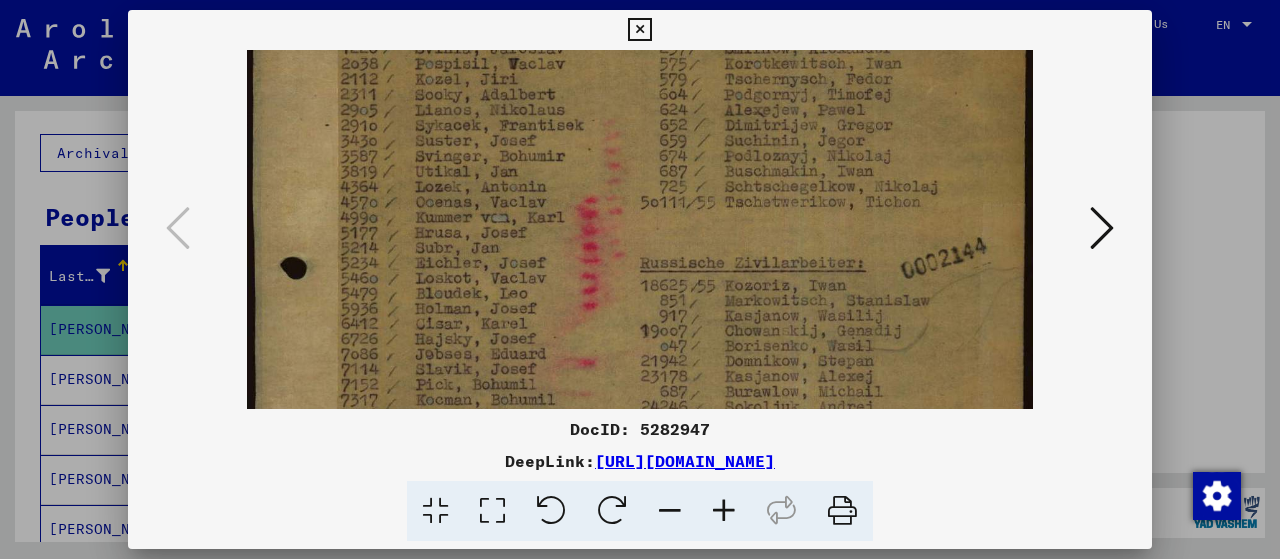 drag, startPoint x: 538, startPoint y: 335, endPoint x: 552, endPoint y: 223, distance: 112.871605 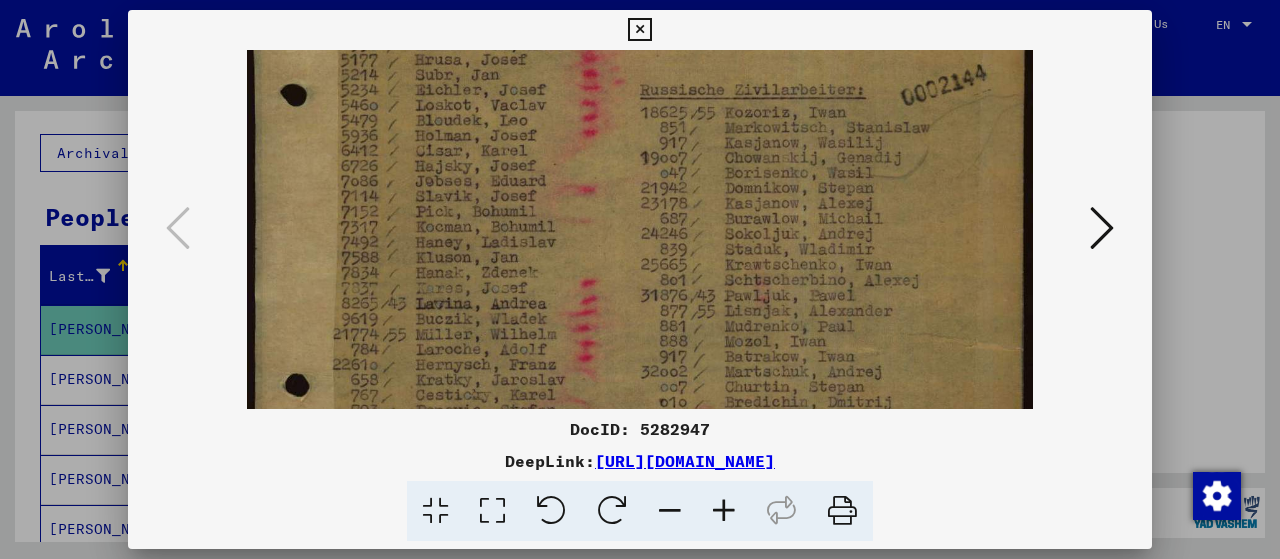 scroll, scrollTop: 346, scrollLeft: 0, axis: vertical 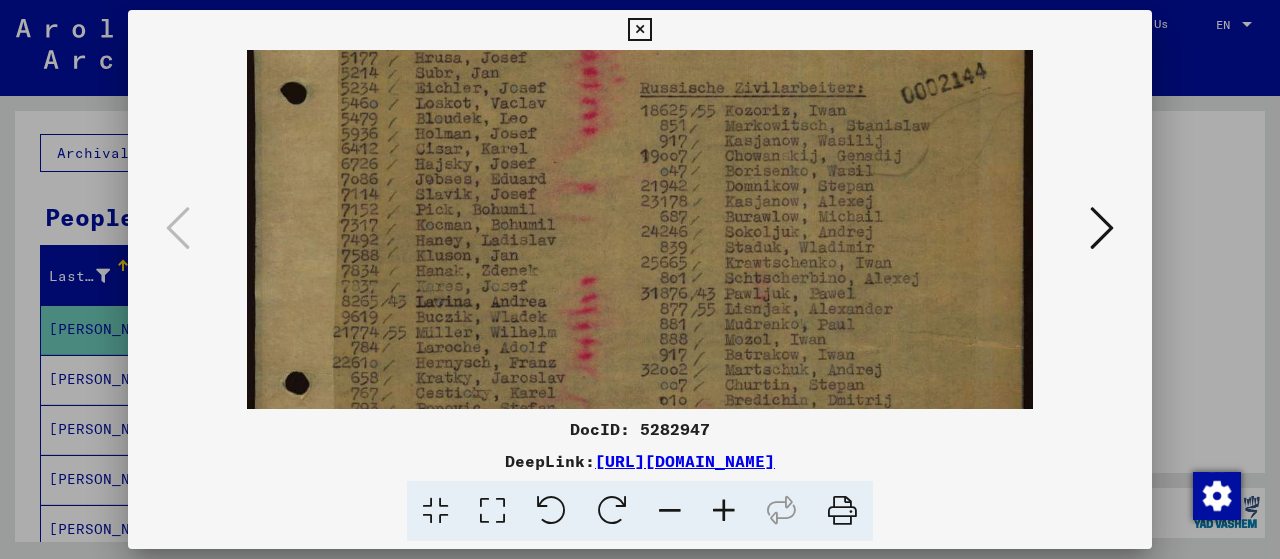 drag, startPoint x: 526, startPoint y: 360, endPoint x: 551, endPoint y: 193, distance: 168.86089 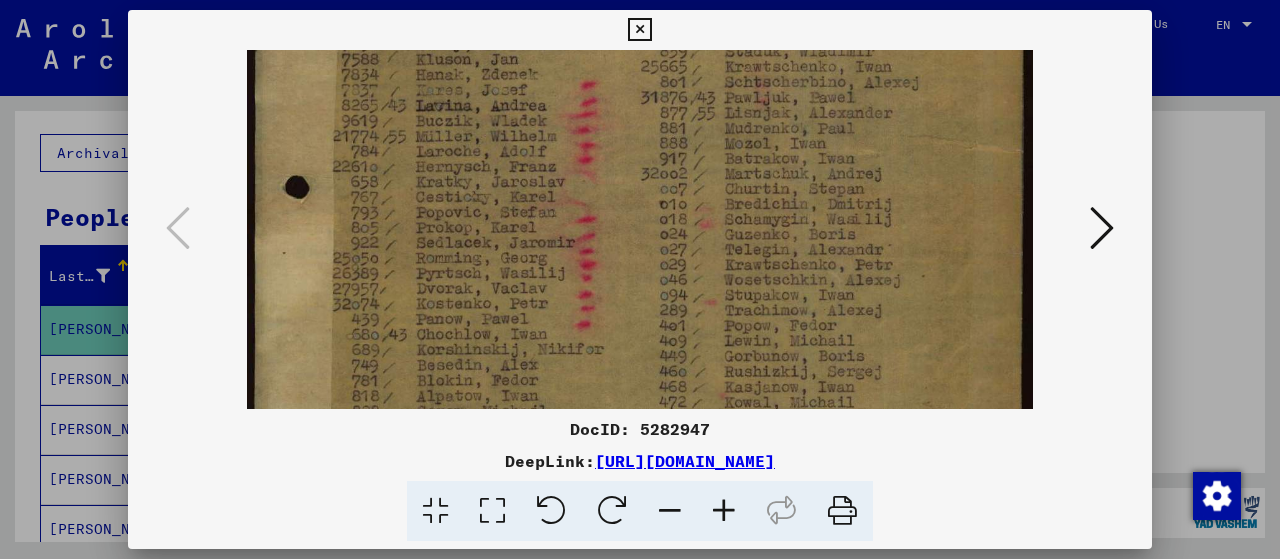 scroll, scrollTop: 552, scrollLeft: 0, axis: vertical 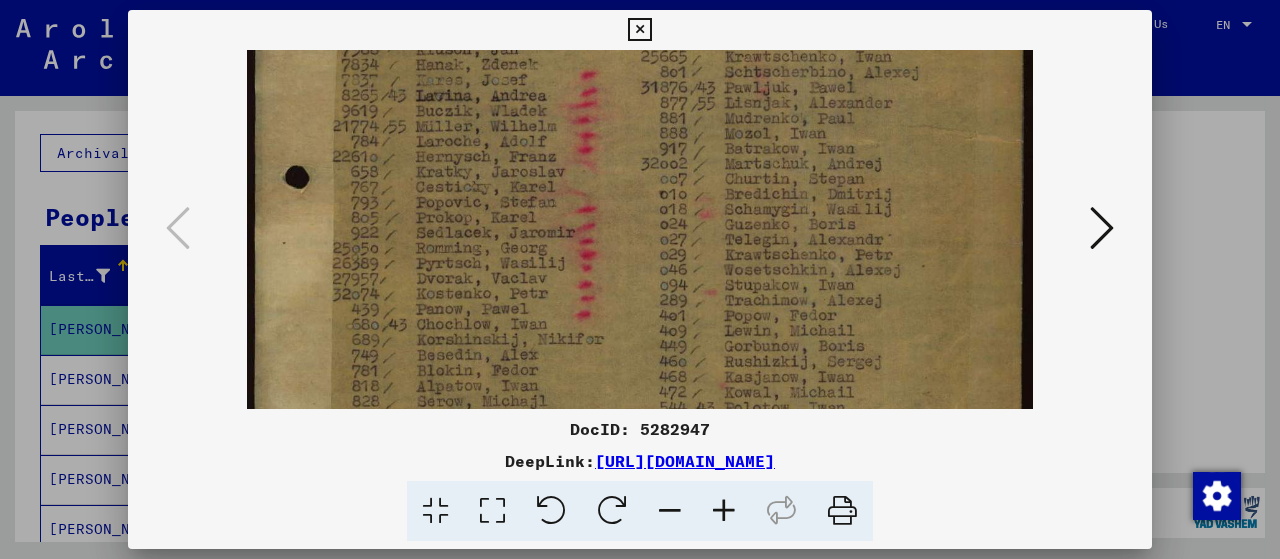drag, startPoint x: 520, startPoint y: 339, endPoint x: 534, endPoint y: 153, distance: 186.52614 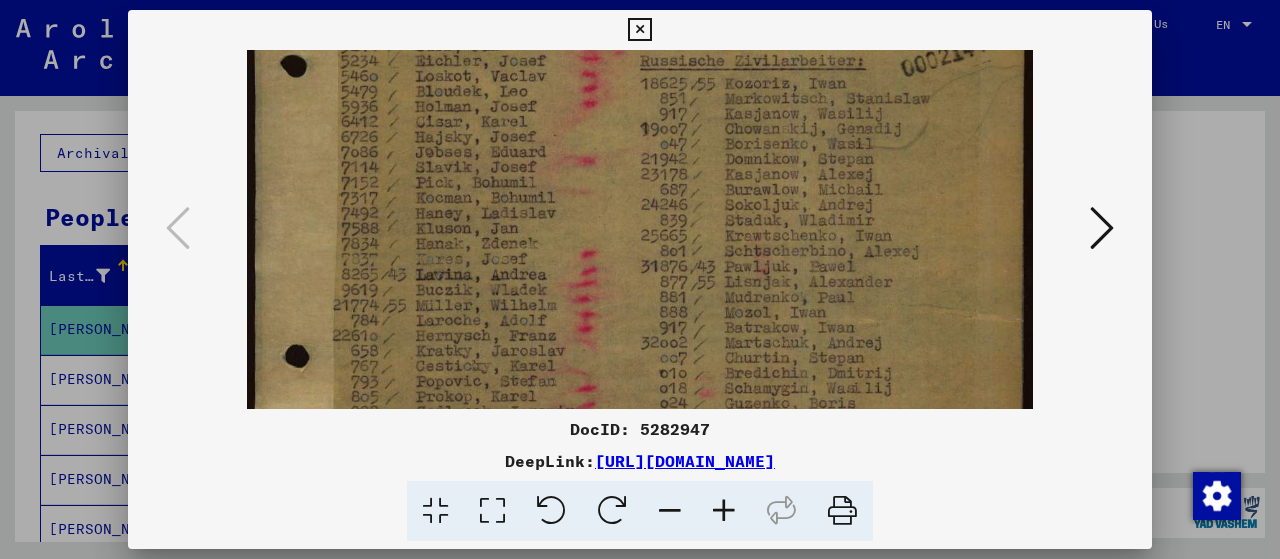 drag, startPoint x: 514, startPoint y: 324, endPoint x: 498, endPoint y: 517, distance: 193.66208 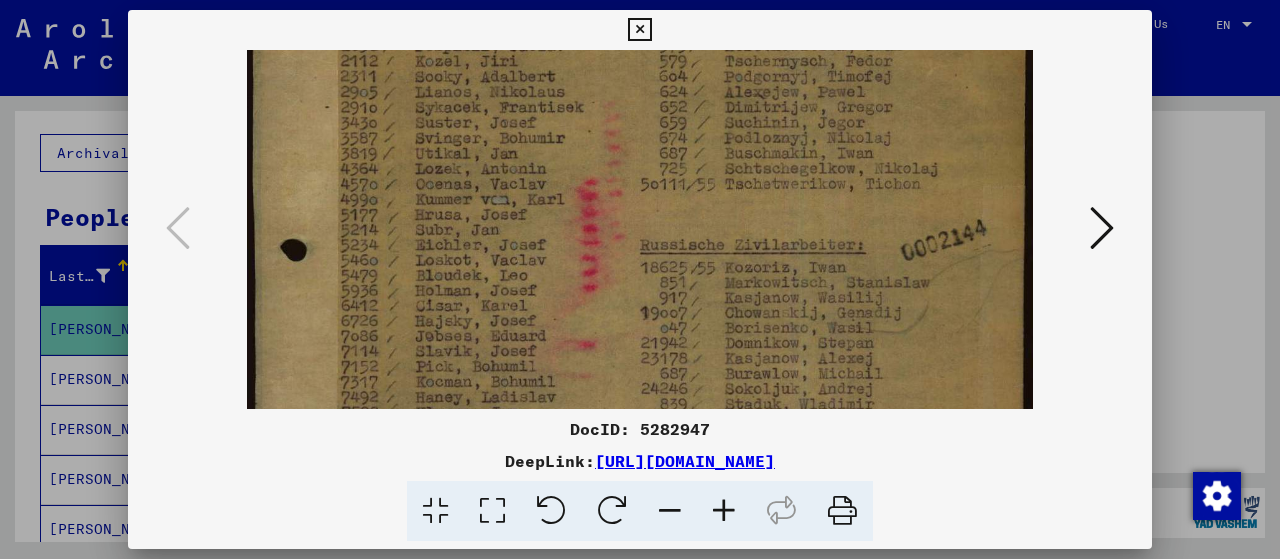 drag, startPoint x: 700, startPoint y: 263, endPoint x: 690, endPoint y: 453, distance: 190.26297 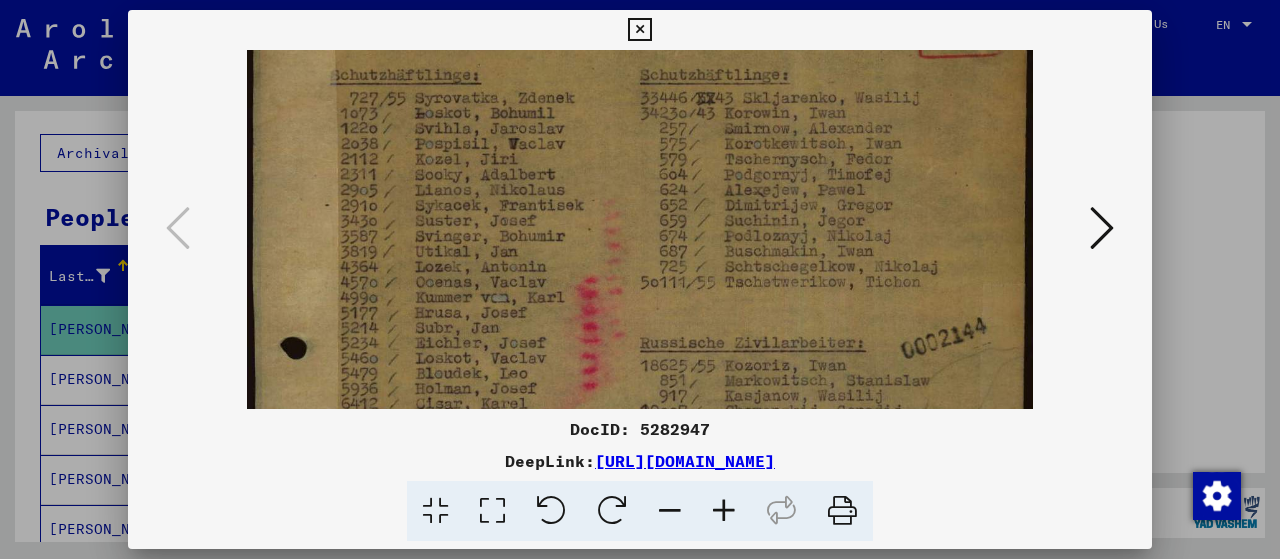 drag, startPoint x: 702, startPoint y: 239, endPoint x: 708, endPoint y: 341, distance: 102.176315 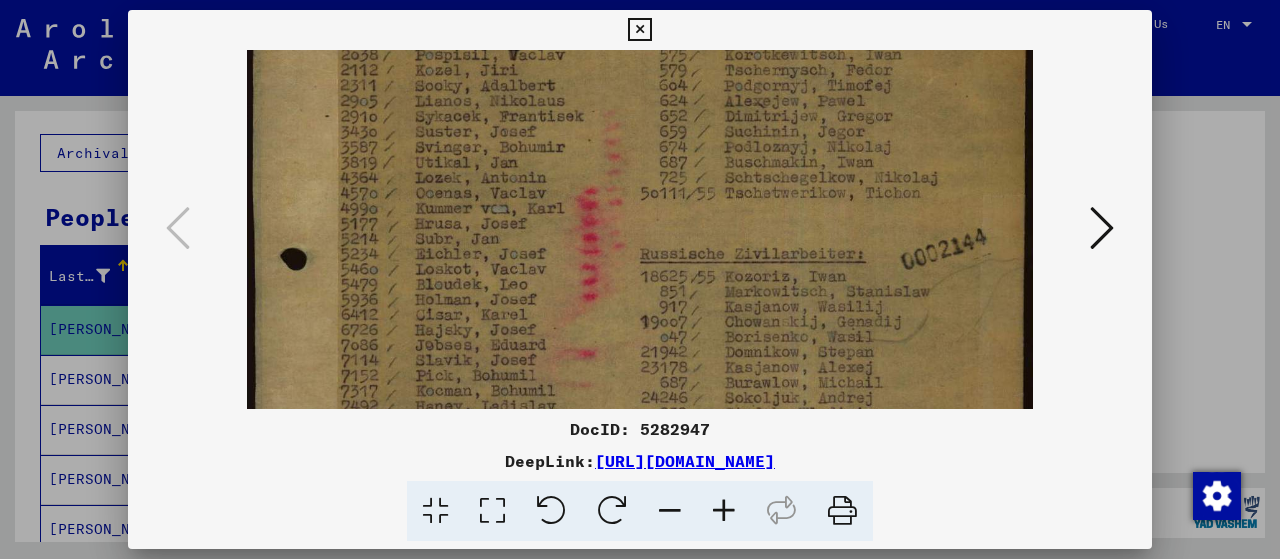 scroll, scrollTop: 182, scrollLeft: 0, axis: vertical 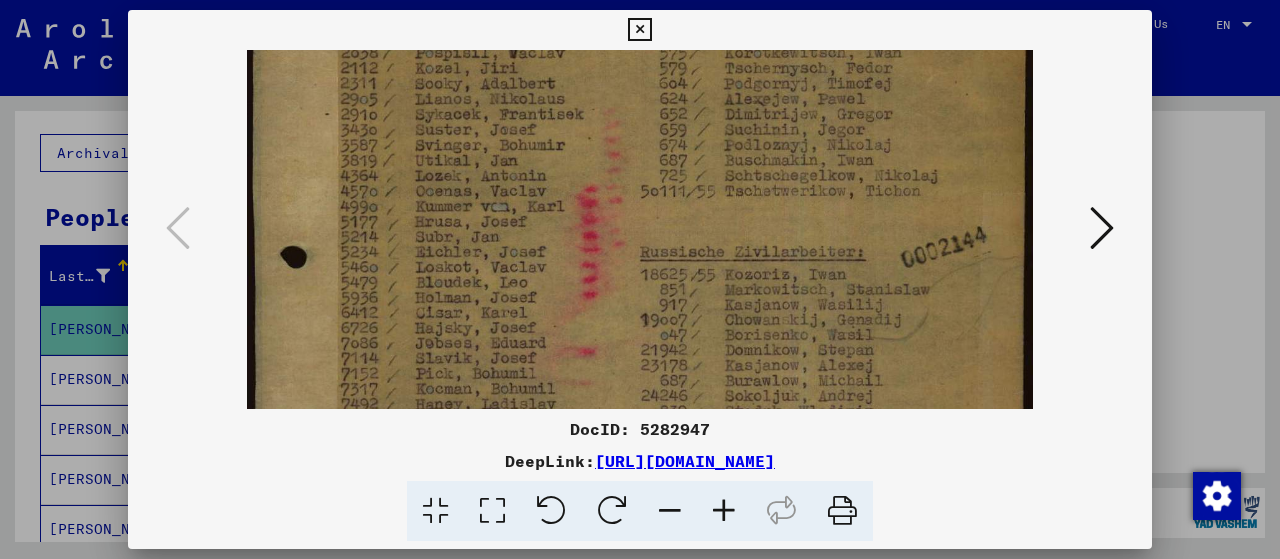 drag, startPoint x: 474, startPoint y: 348, endPoint x: 482, endPoint y: 261, distance: 87.36704 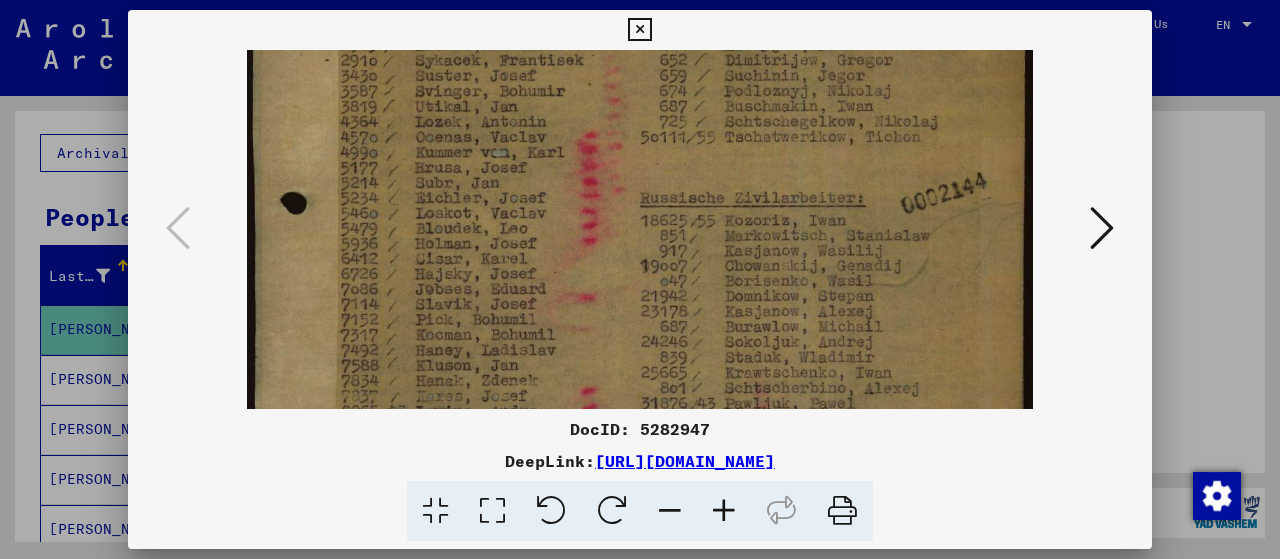 scroll, scrollTop: 238, scrollLeft: 0, axis: vertical 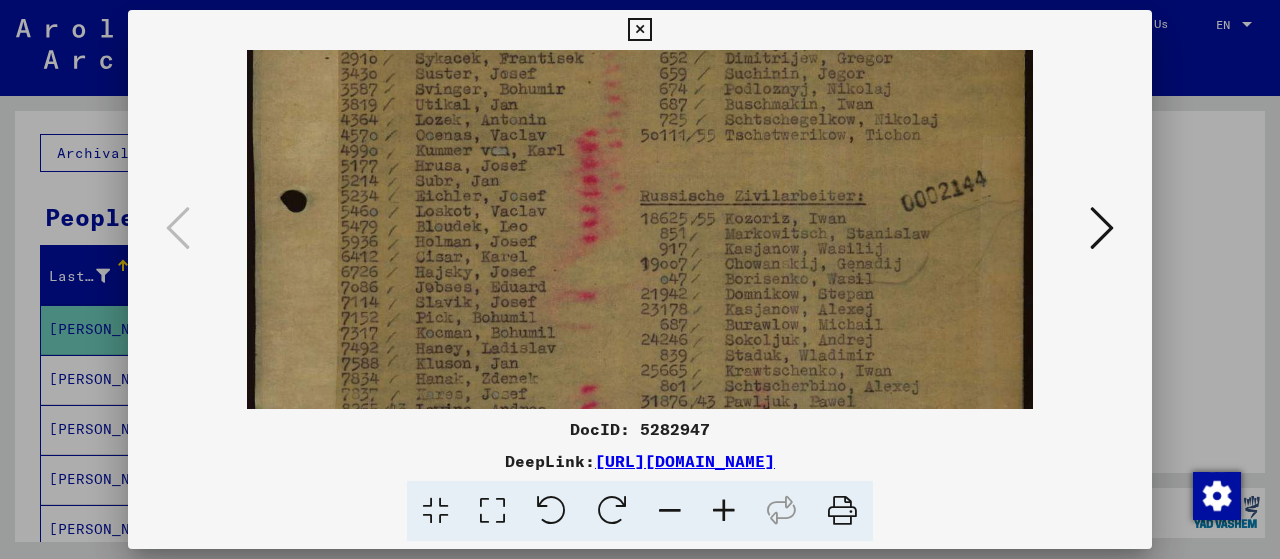 drag, startPoint x: 482, startPoint y: 338, endPoint x: 478, endPoint y: 291, distance: 47.169907 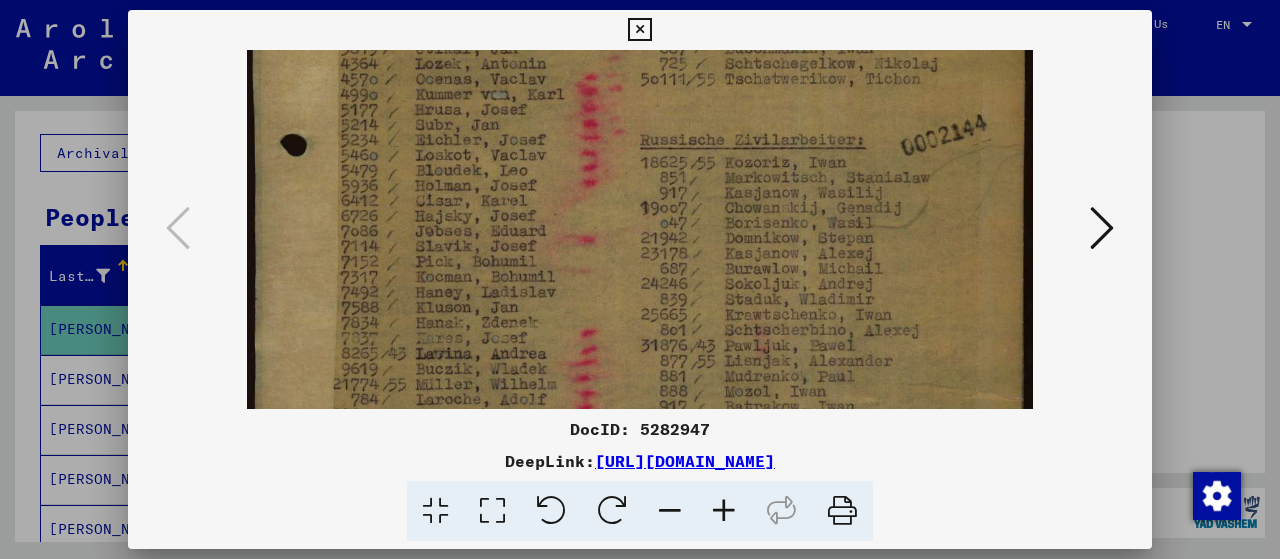 scroll, scrollTop: 299, scrollLeft: 0, axis: vertical 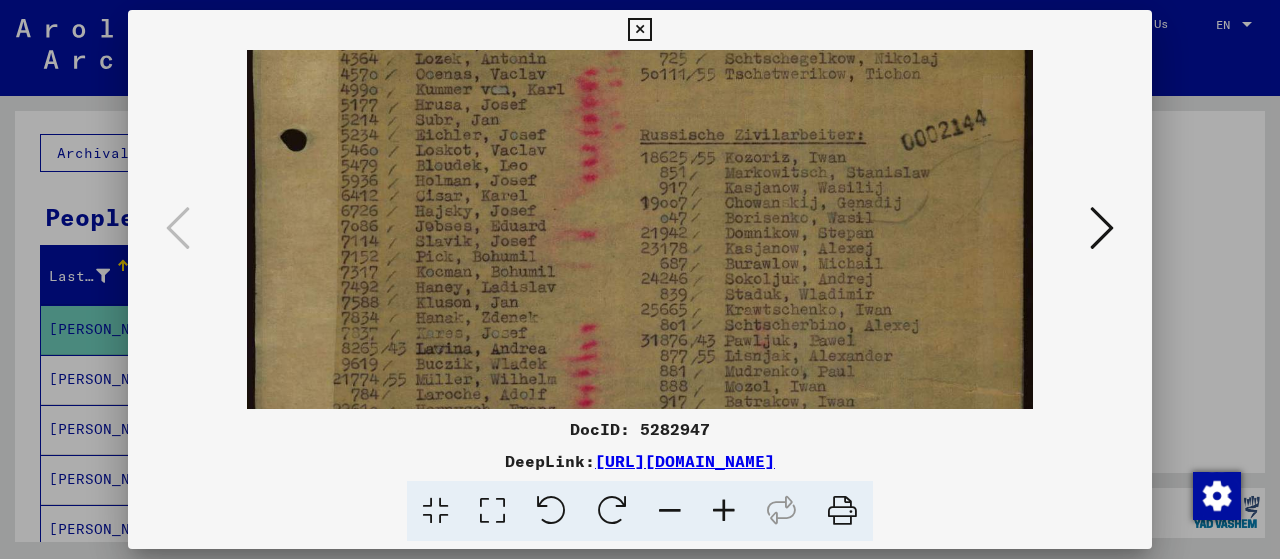 drag, startPoint x: 474, startPoint y: 355, endPoint x: 472, endPoint y: 301, distance: 54.037025 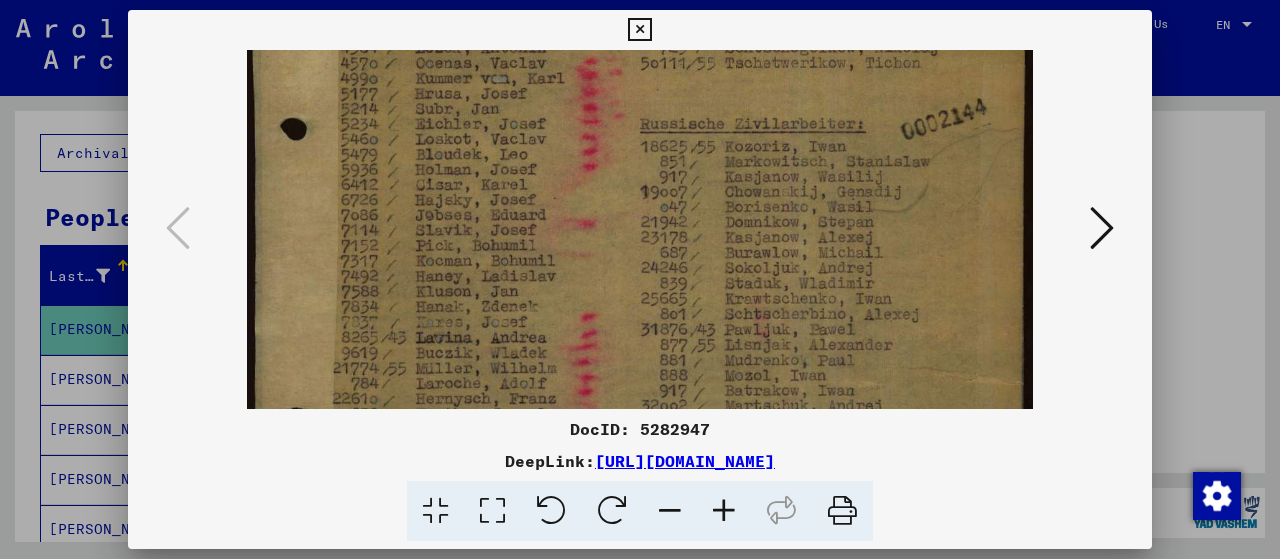 click at bounding box center (640, 269) 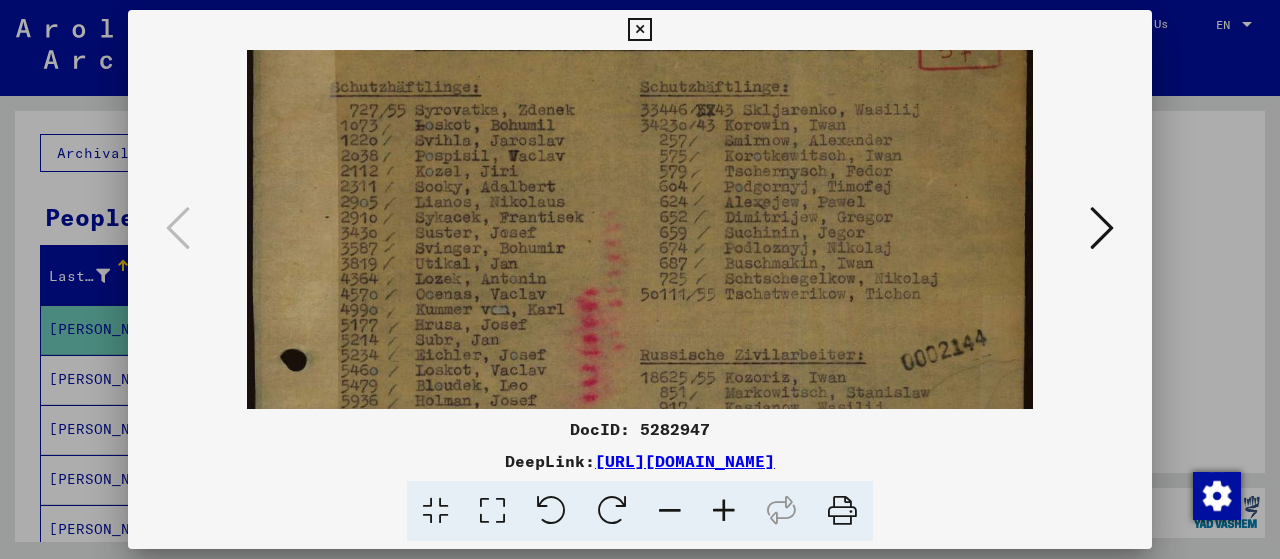 scroll, scrollTop: 78, scrollLeft: 0, axis: vertical 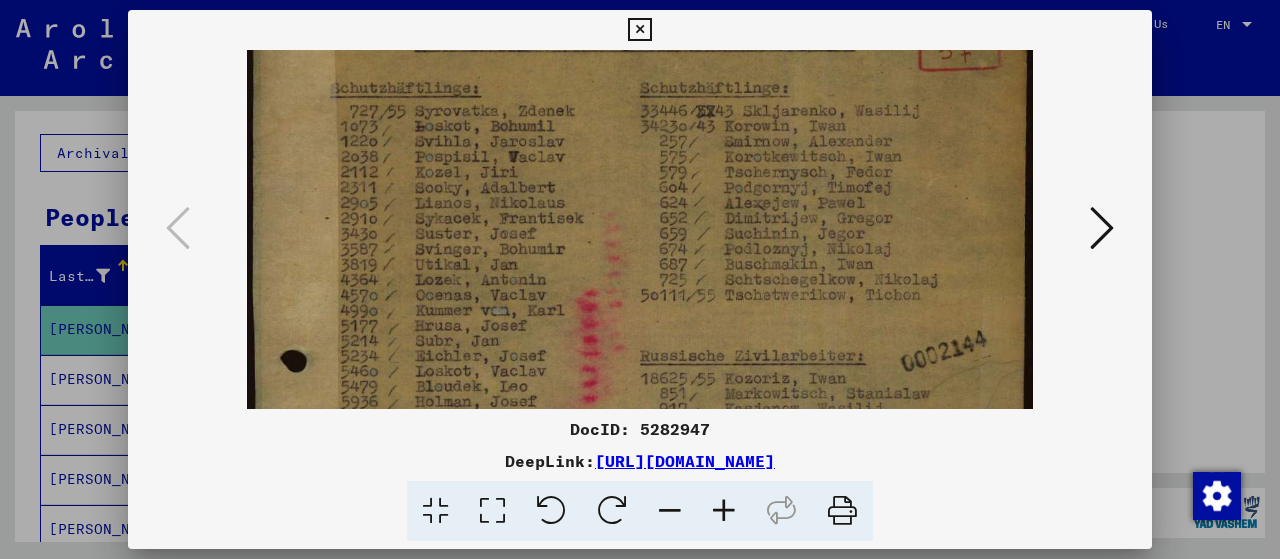 drag, startPoint x: 658, startPoint y: 310, endPoint x: 652, endPoint y: 463, distance: 153.1176 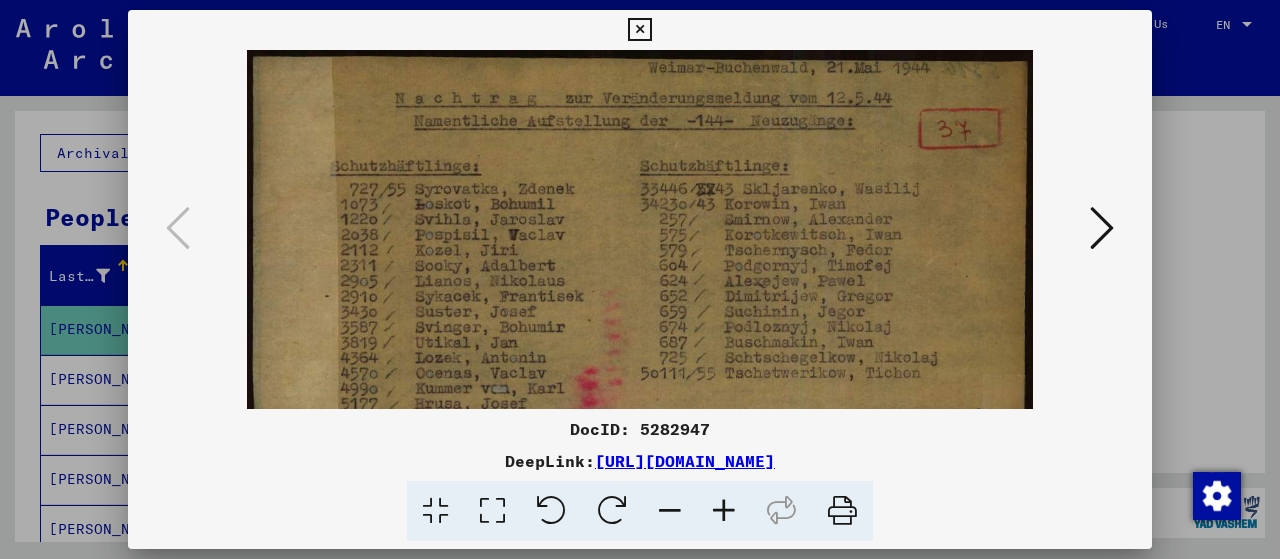 drag, startPoint x: 654, startPoint y: 261, endPoint x: 638, endPoint y: 411, distance: 150.85092 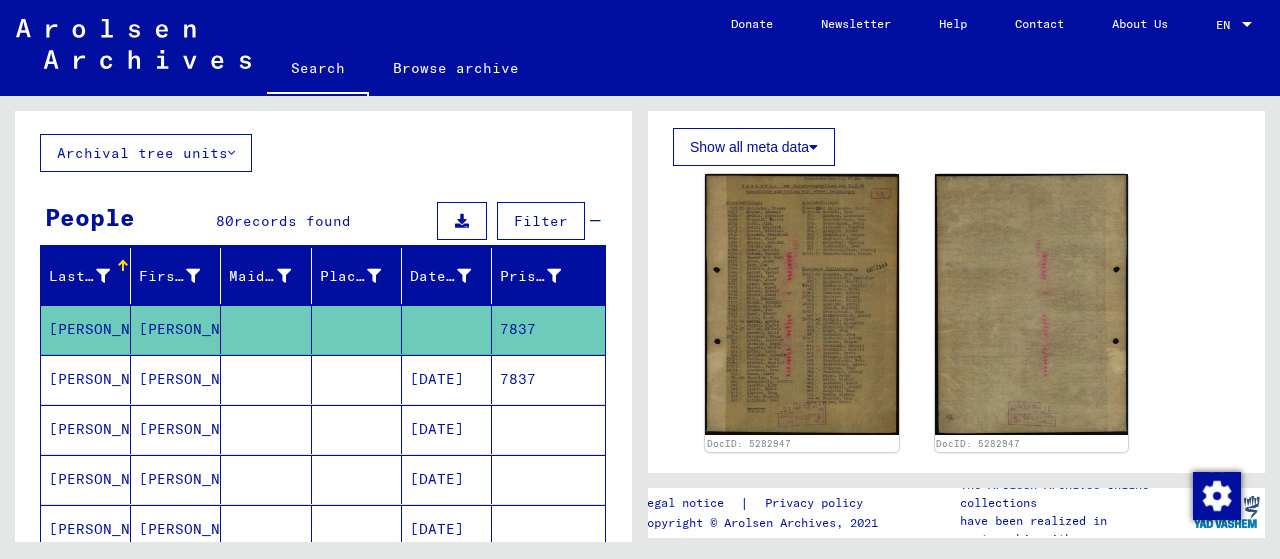 click on "[DATE]" at bounding box center (447, 429) 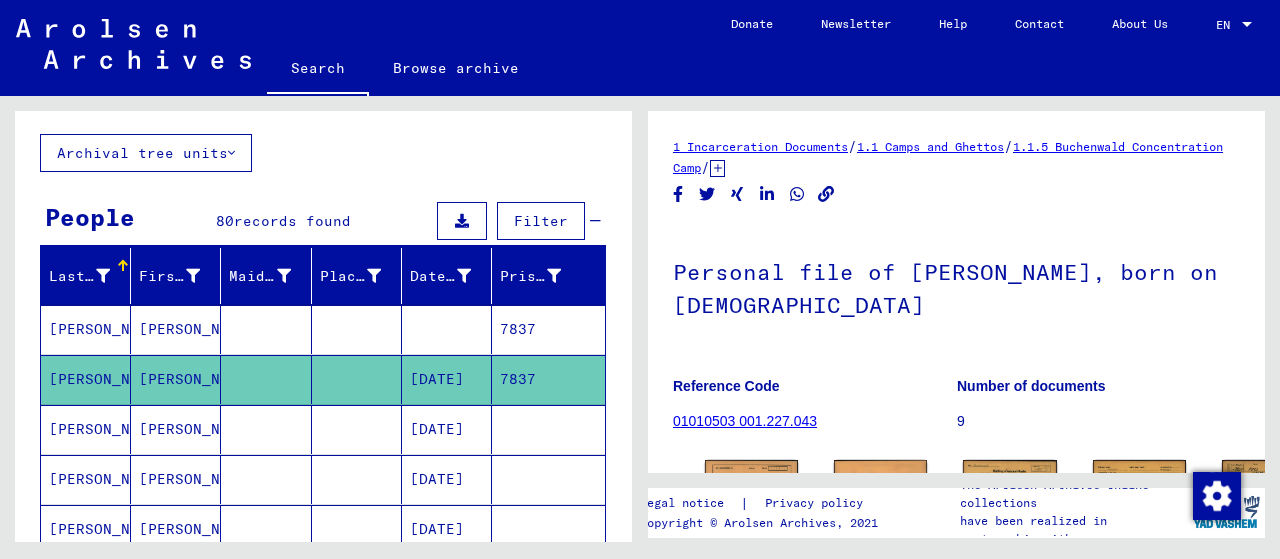 scroll, scrollTop: 0, scrollLeft: 0, axis: both 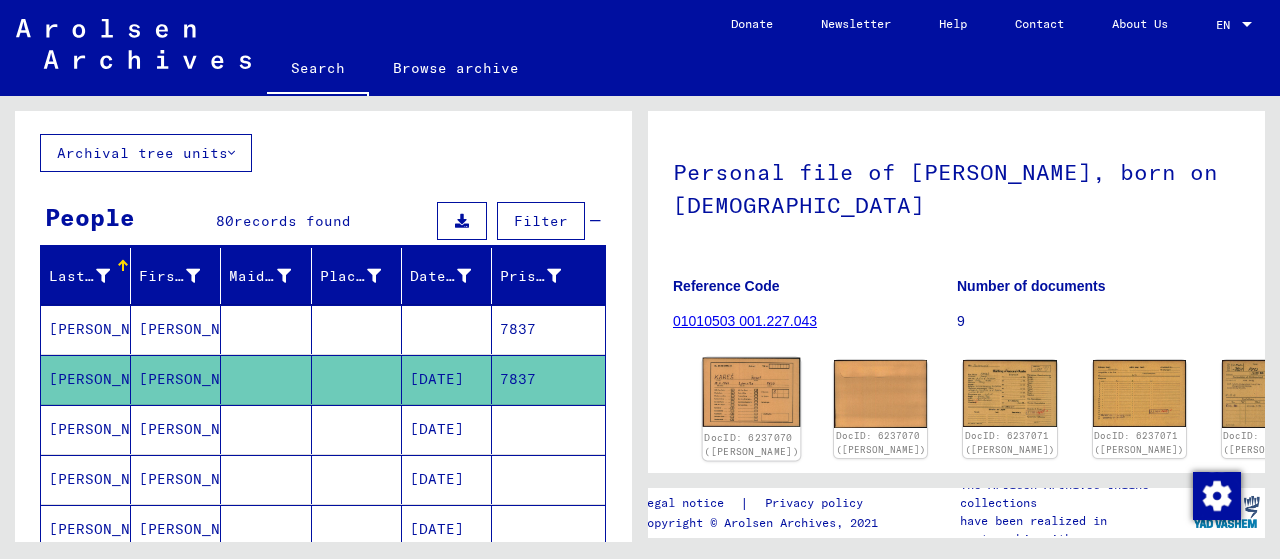 click 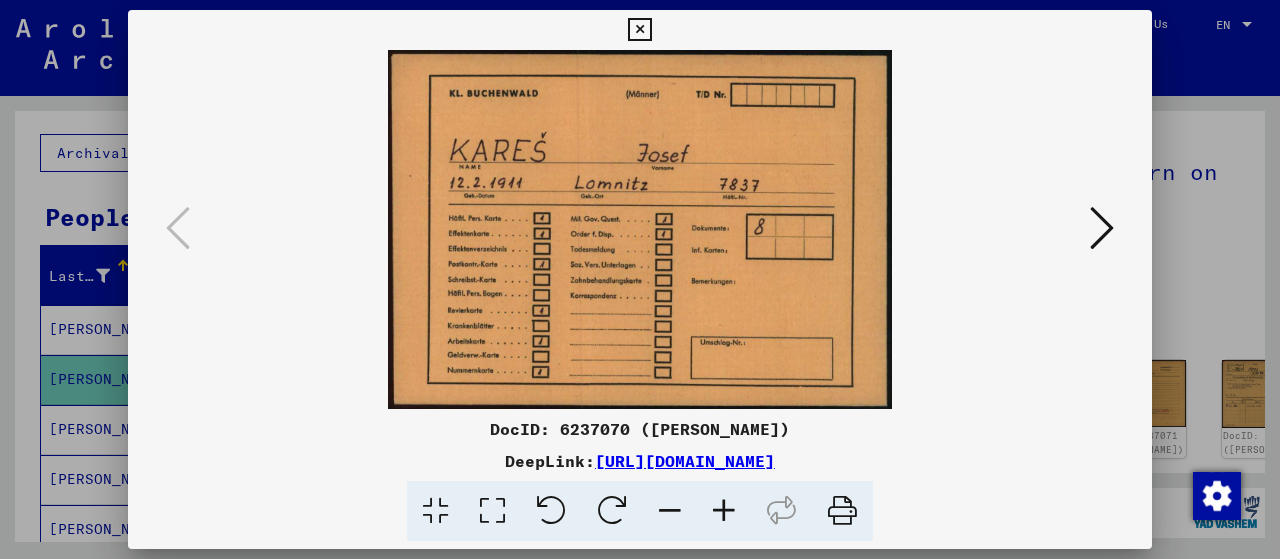 click at bounding box center (639, 30) 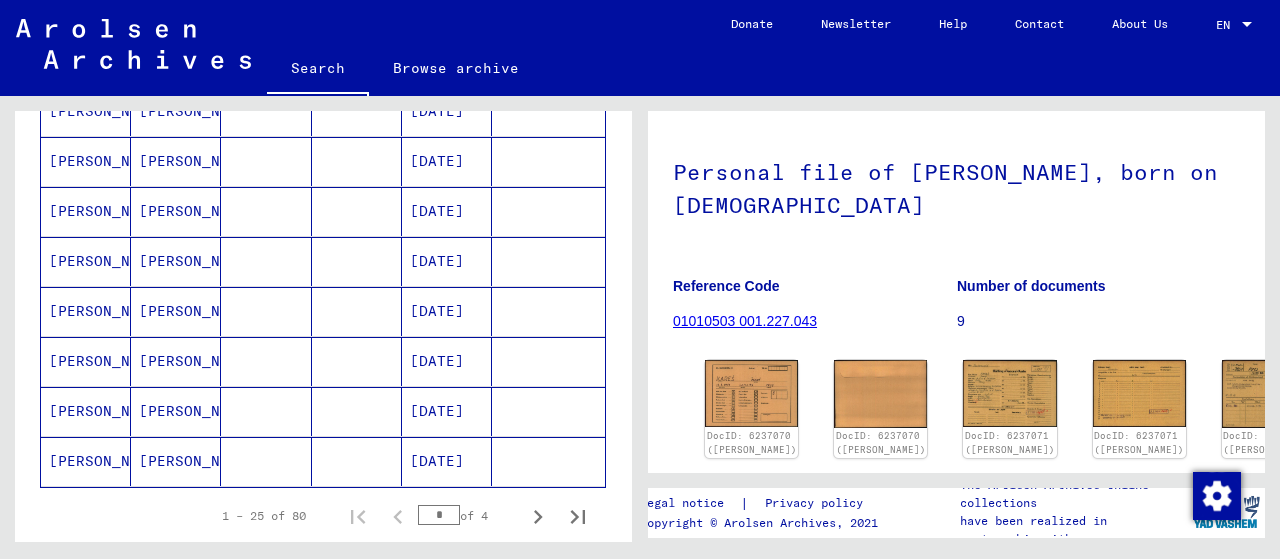 scroll, scrollTop: 1200, scrollLeft: 0, axis: vertical 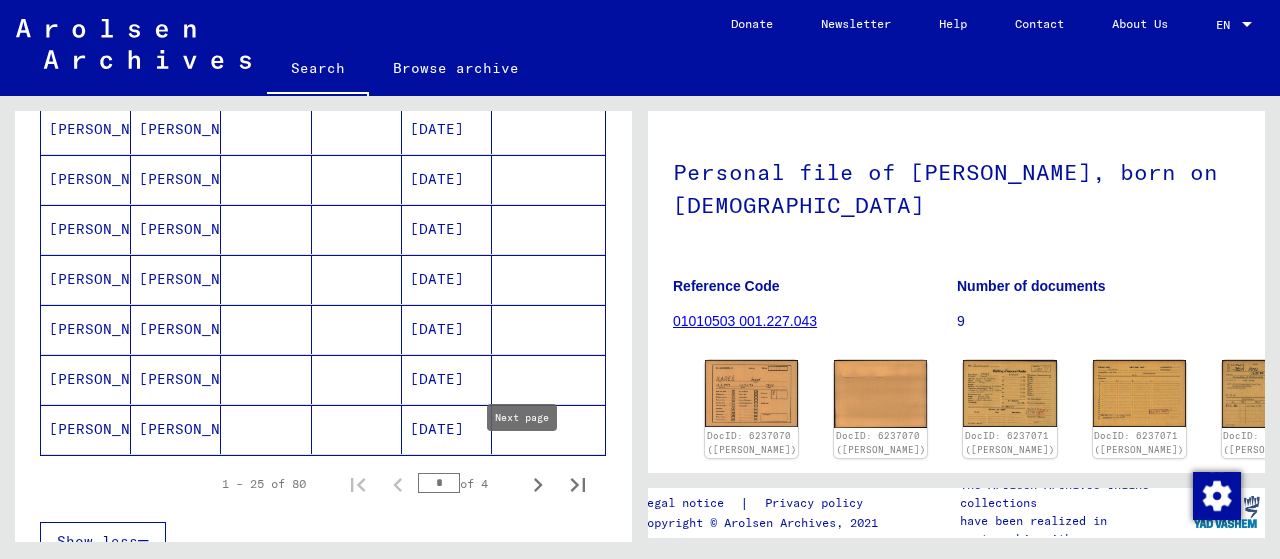click 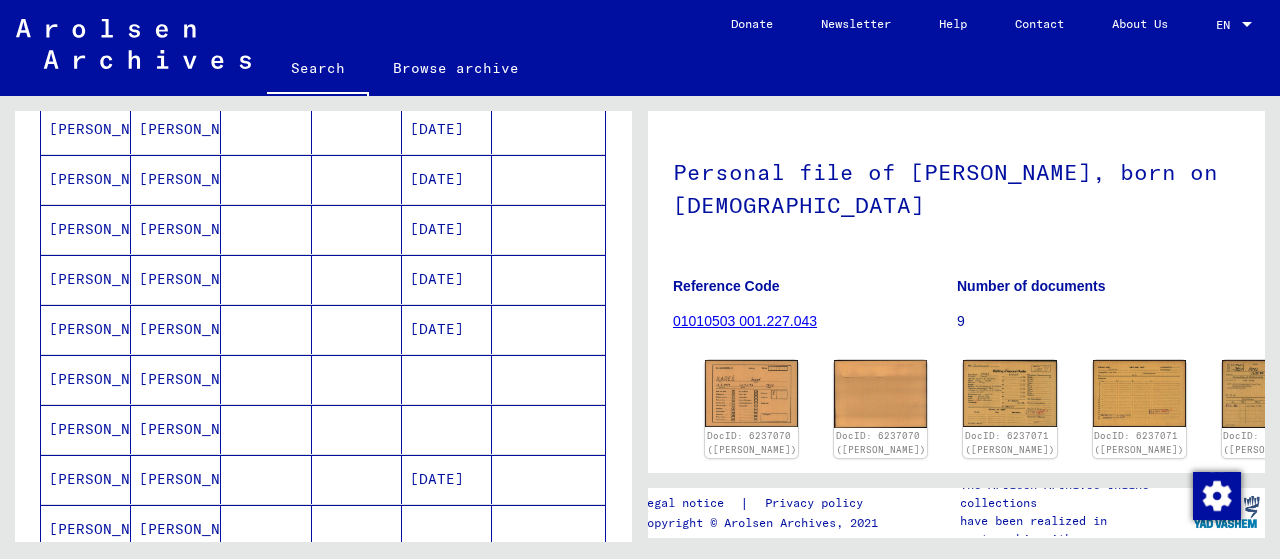 scroll, scrollTop: 1400, scrollLeft: 0, axis: vertical 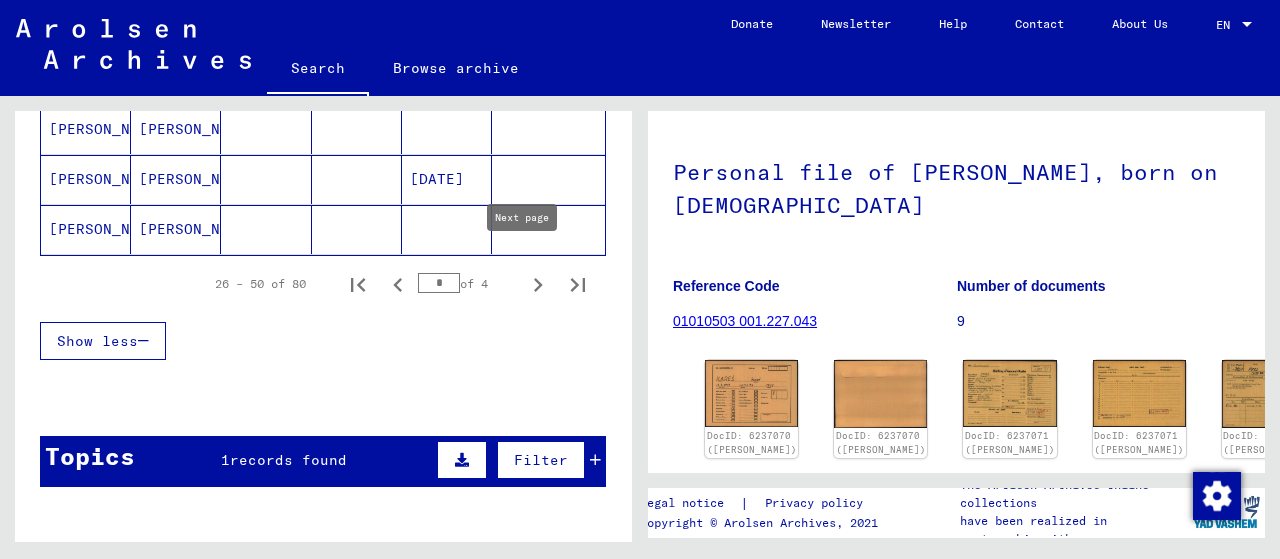 click 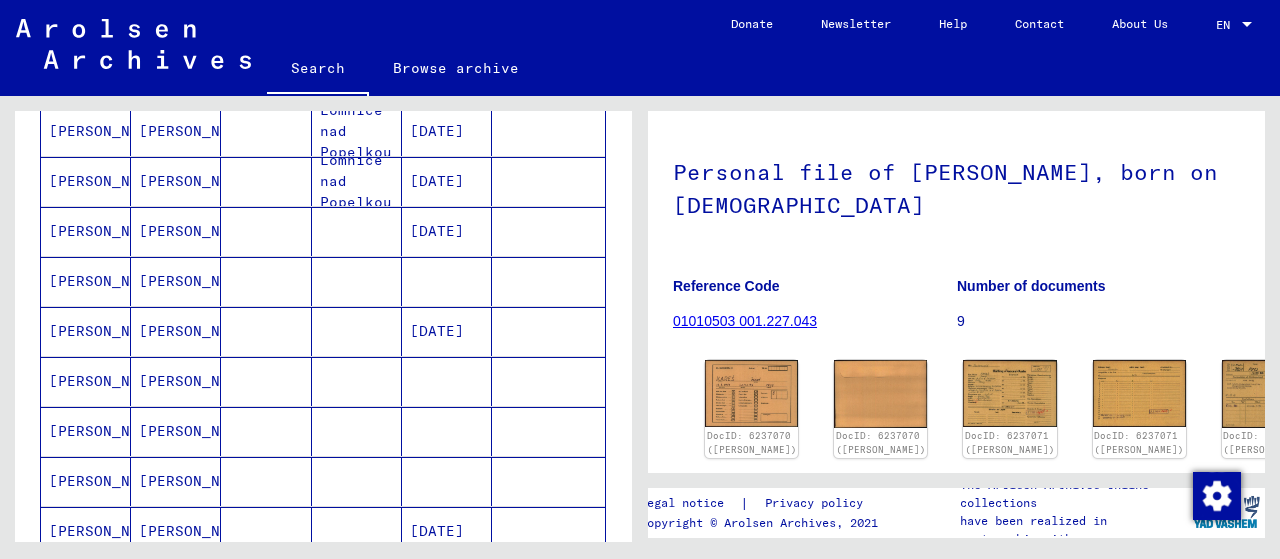 scroll, scrollTop: 1100, scrollLeft: 0, axis: vertical 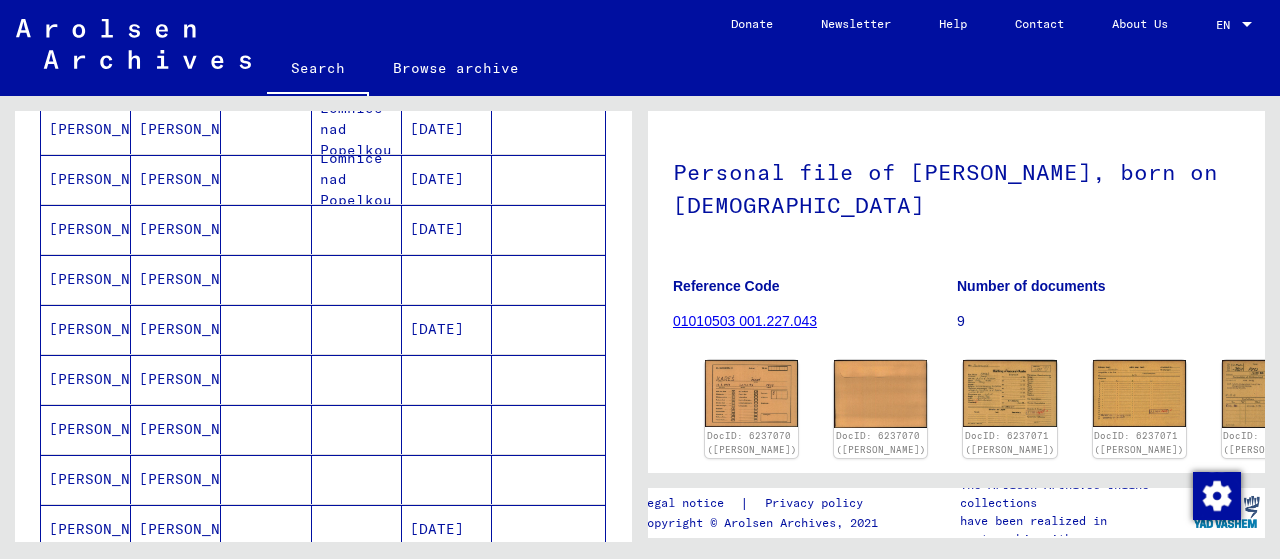 click on "[DATE]" at bounding box center [447, 279] 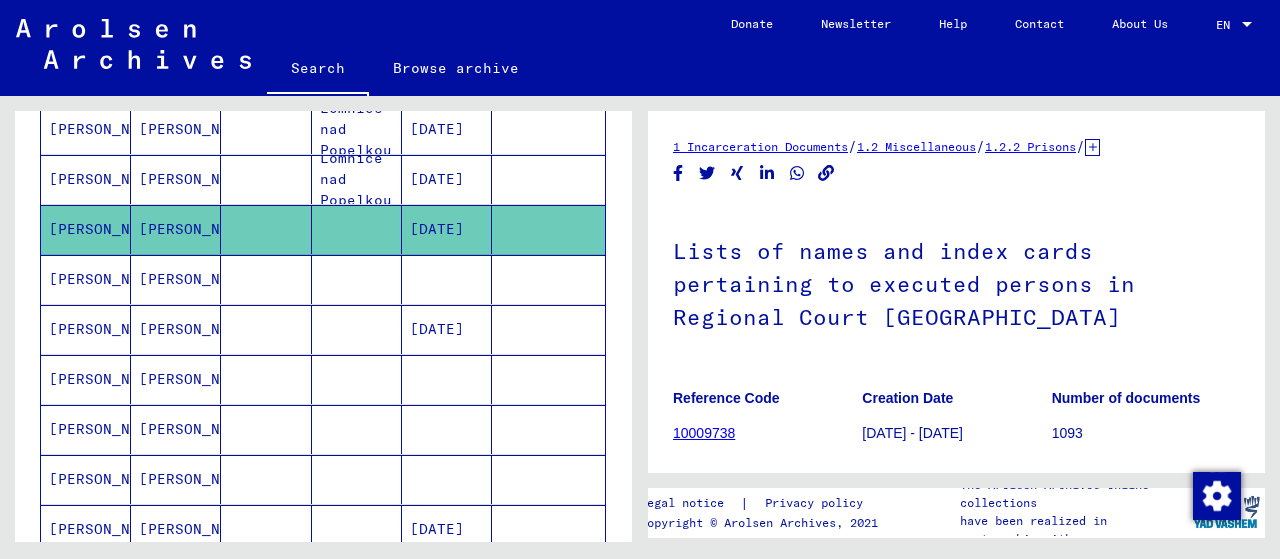 scroll, scrollTop: 0, scrollLeft: 0, axis: both 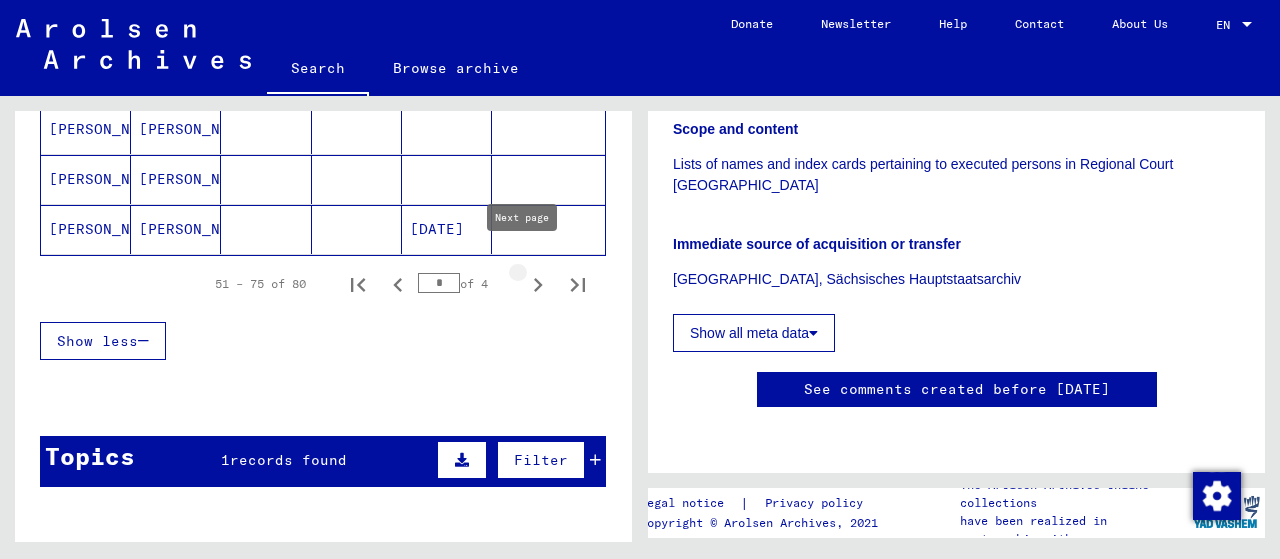 click 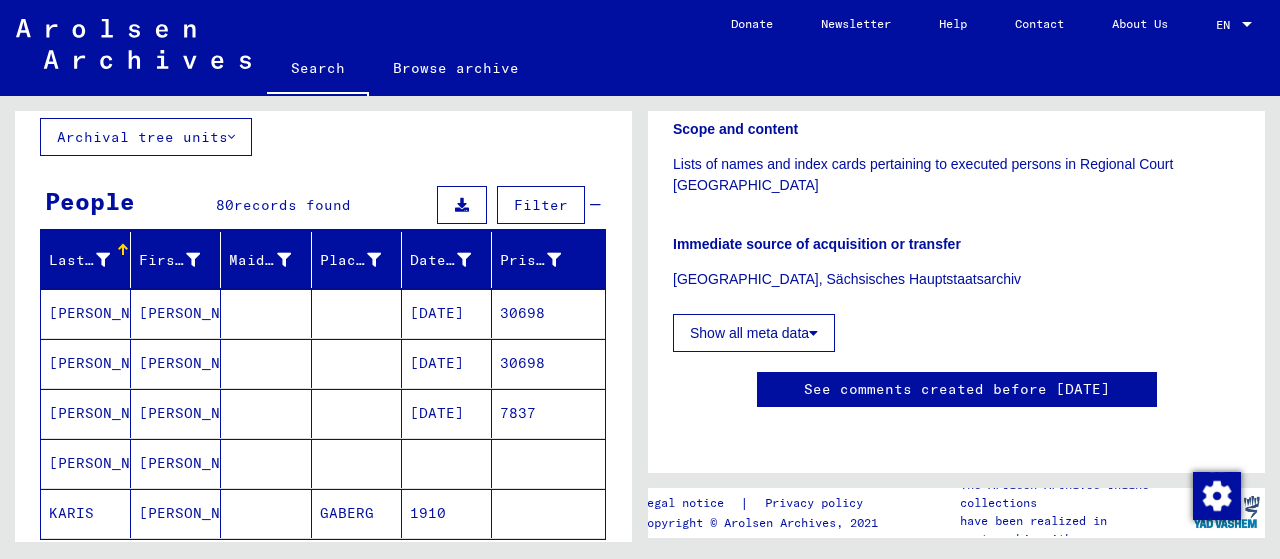 scroll, scrollTop: 100, scrollLeft: 0, axis: vertical 